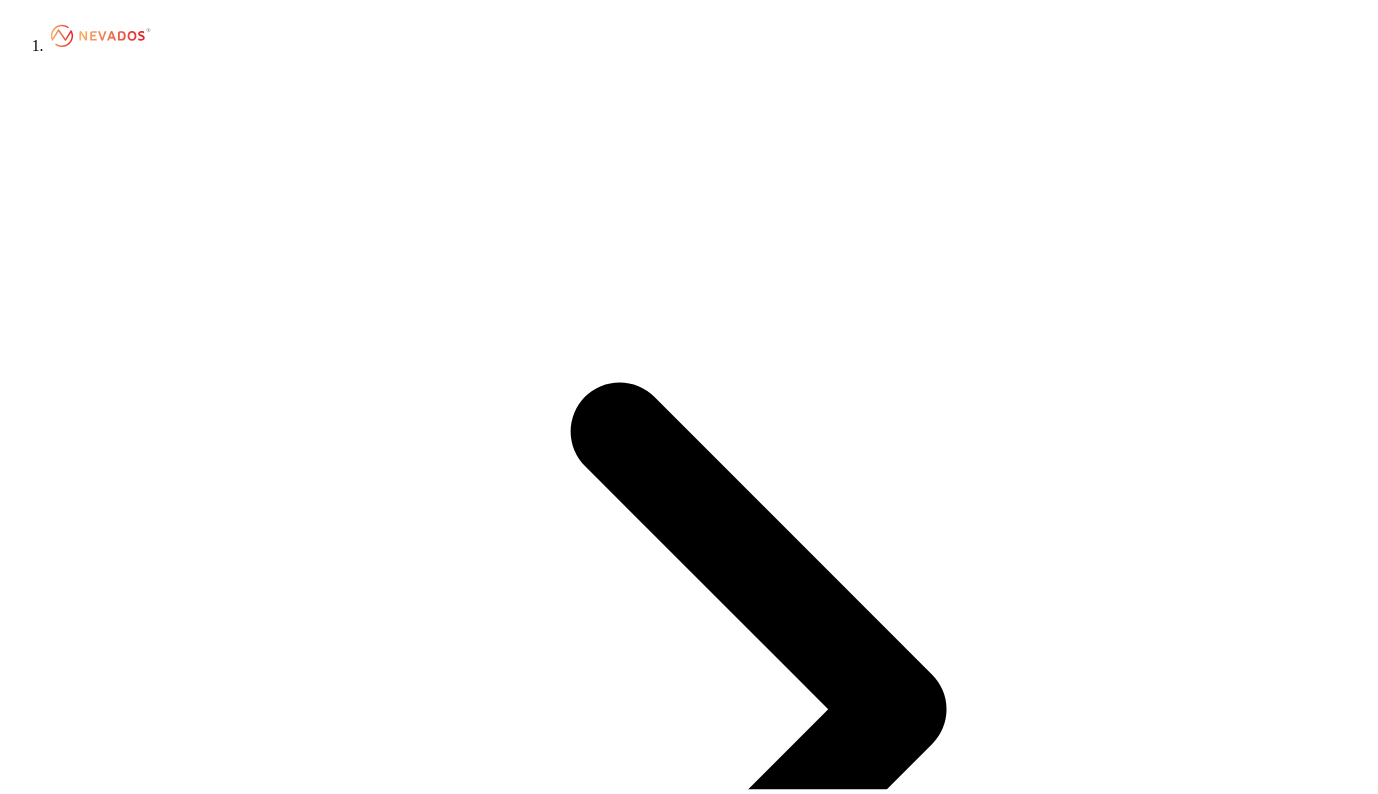 scroll, scrollTop: 321, scrollLeft: 0, axis: vertical 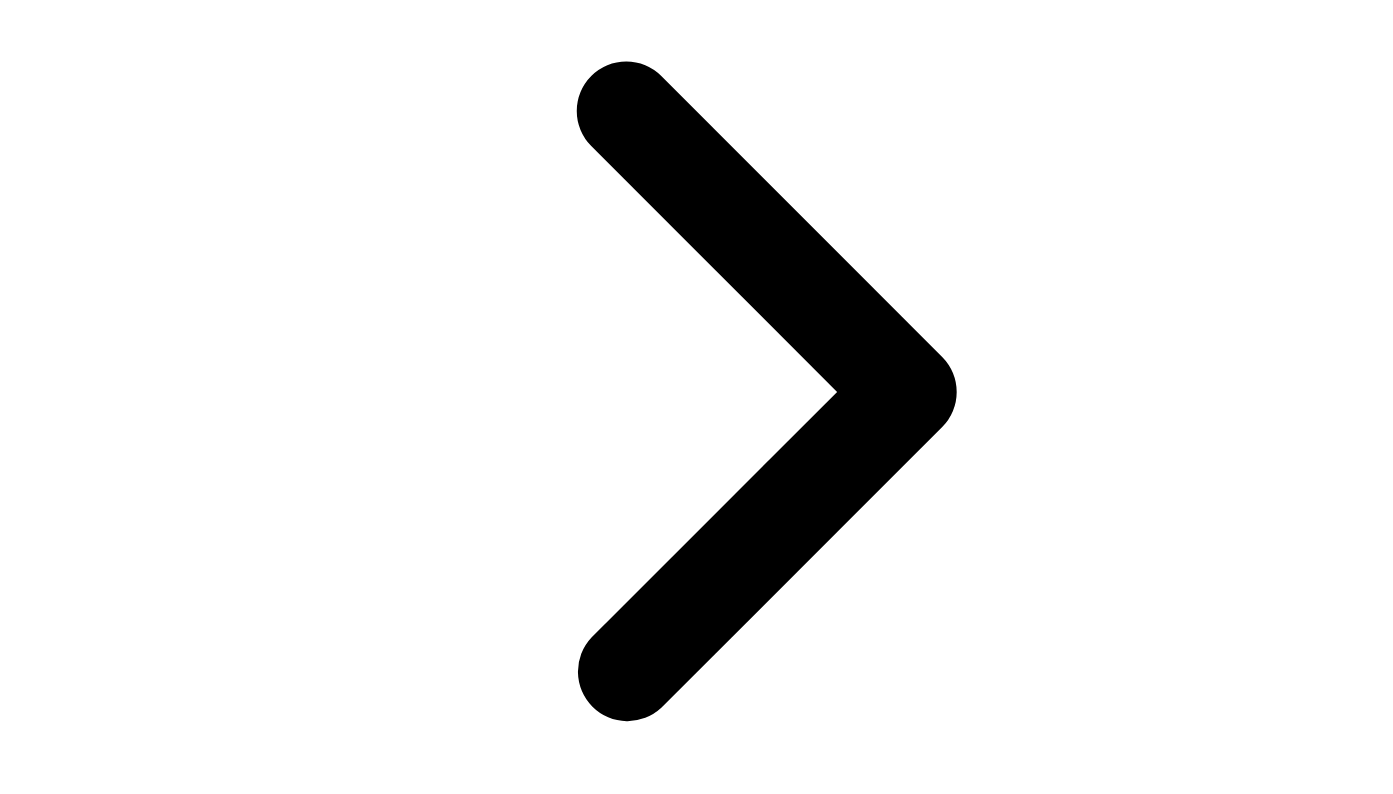 click on "**********" at bounding box center (99, 36536) 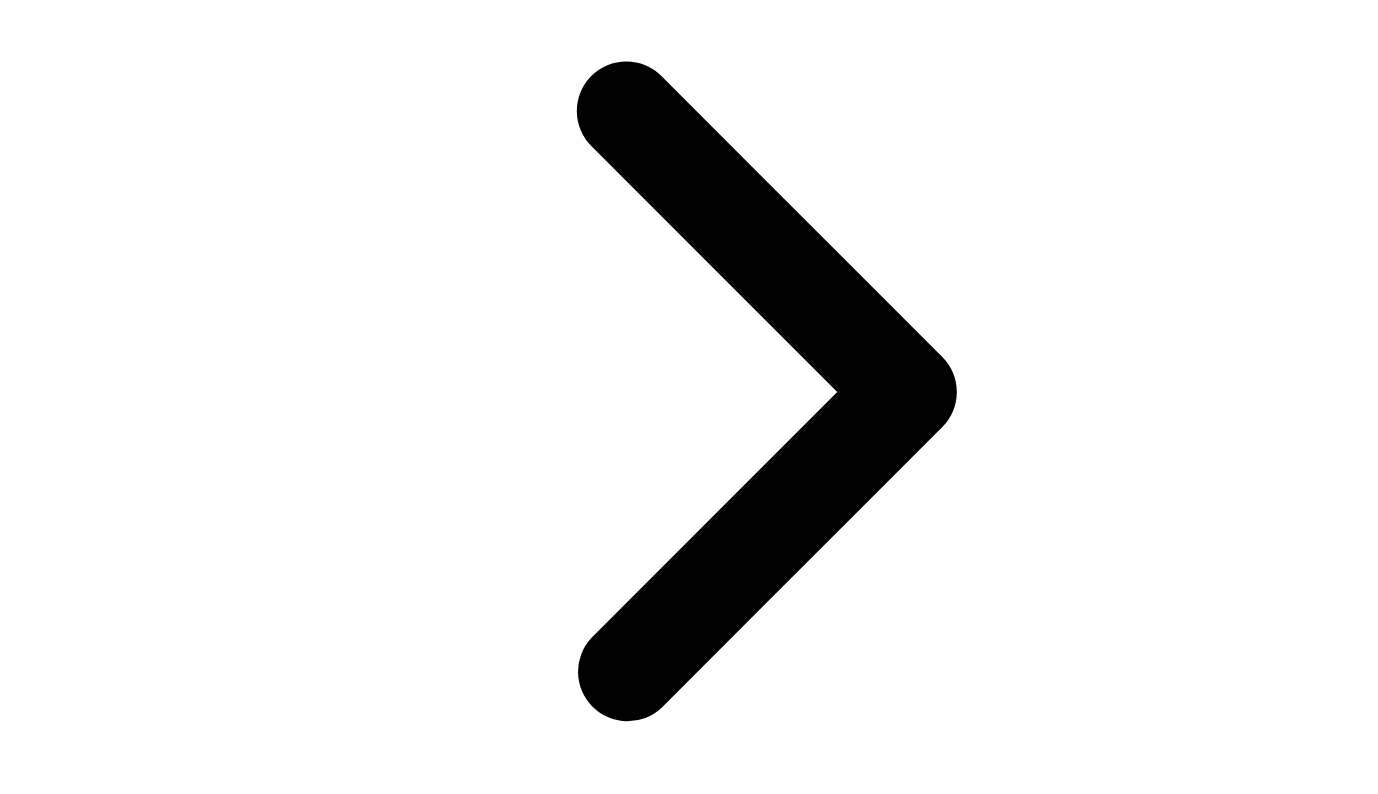 click on "Approve" at bounding box center (813, 17631) 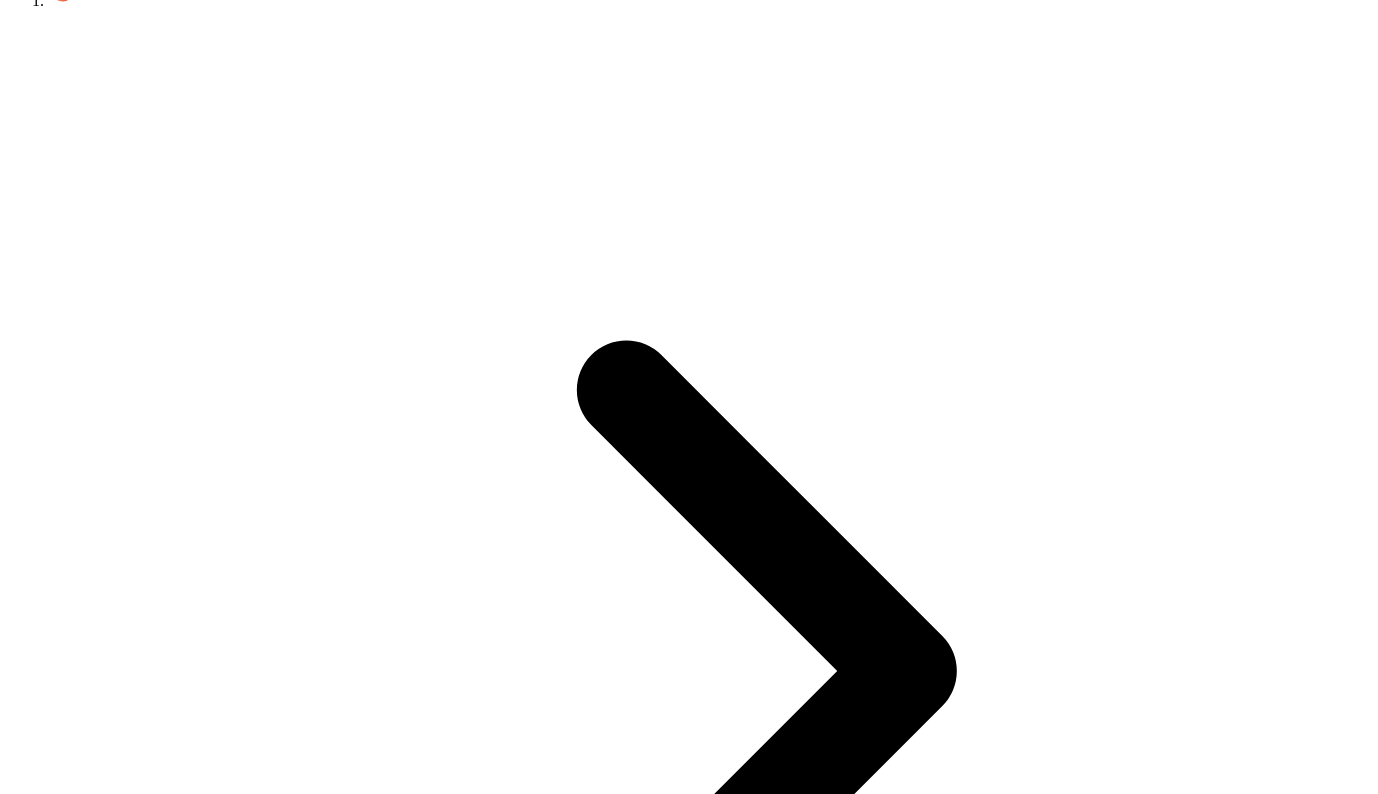 scroll, scrollTop: 2, scrollLeft: 0, axis: vertical 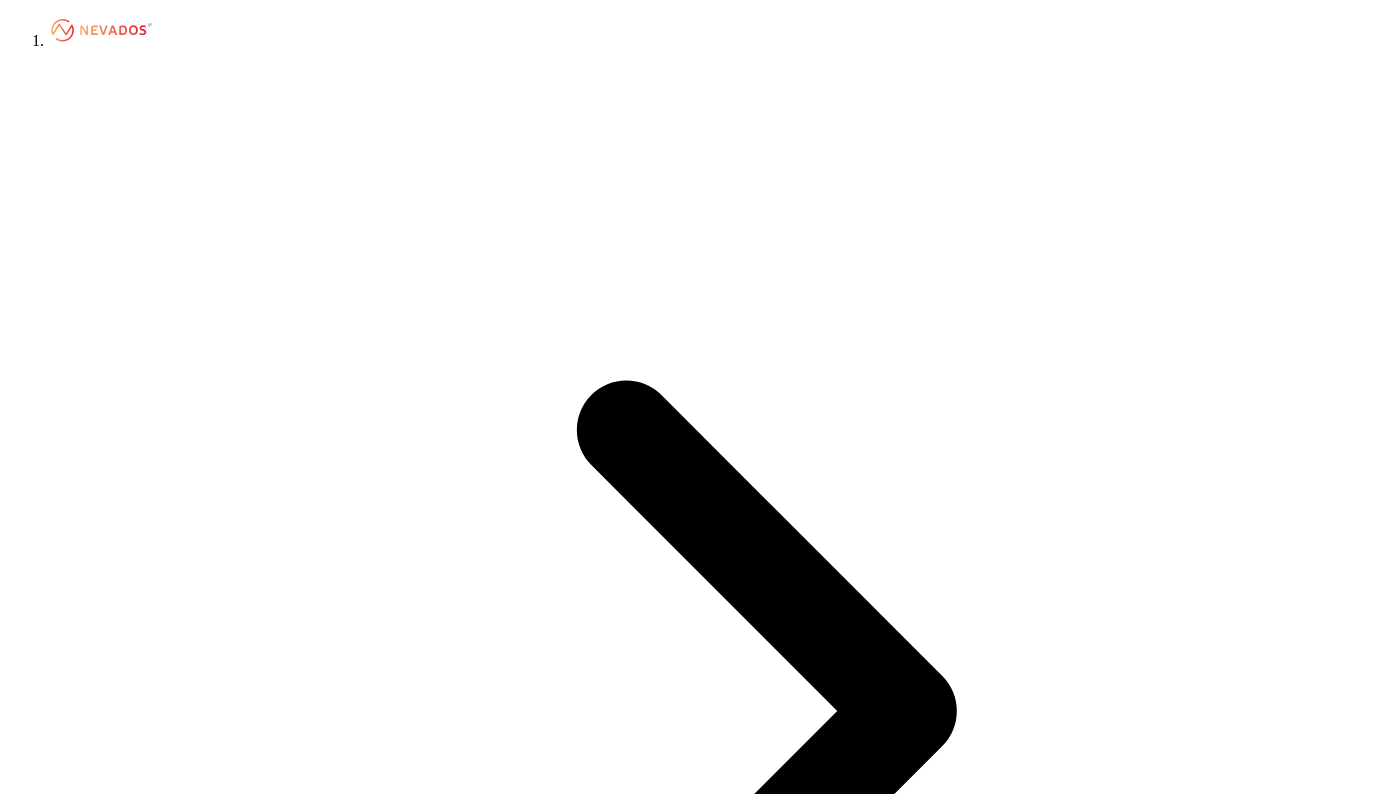 click on "CAD Point Cloud" at bounding box center [81, 6101] 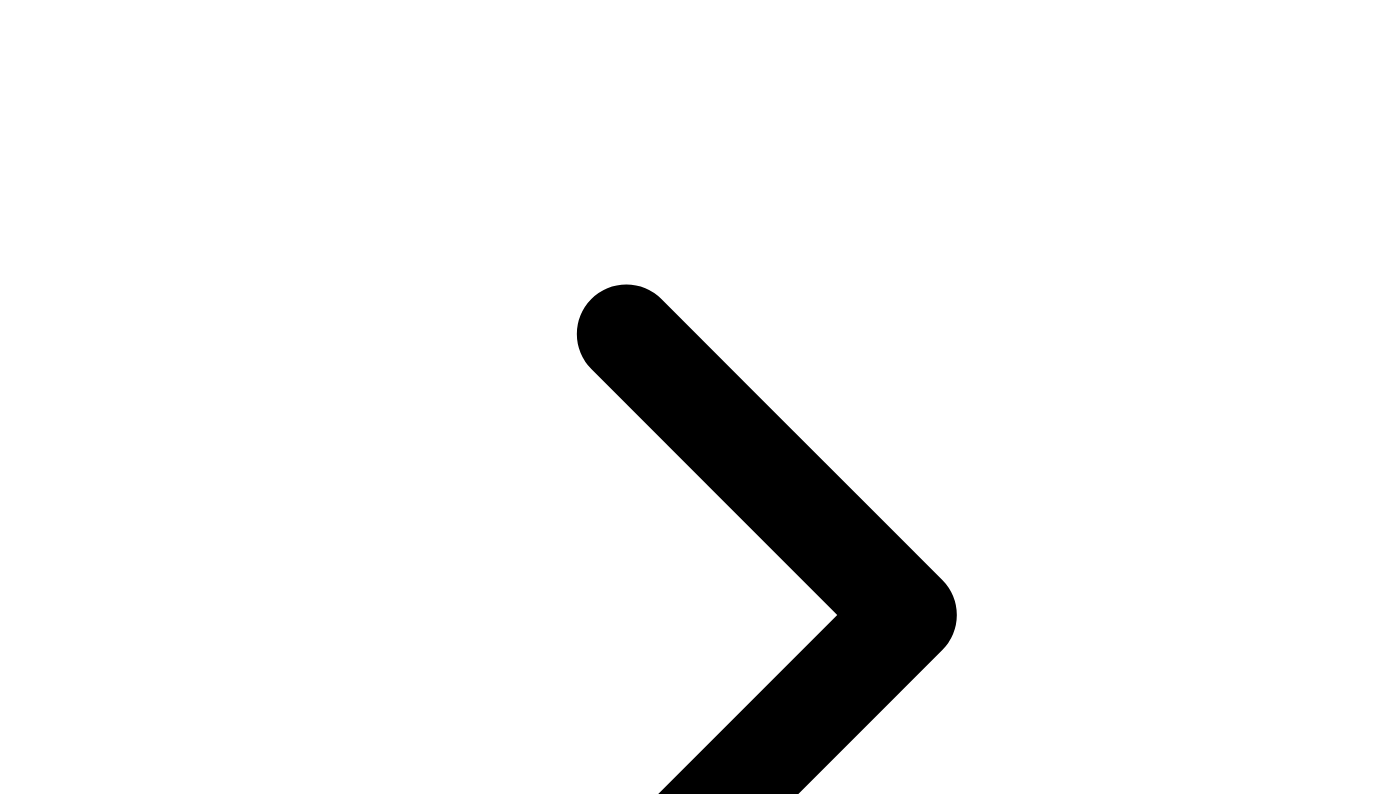 scroll, scrollTop: 105, scrollLeft: 0, axis: vertical 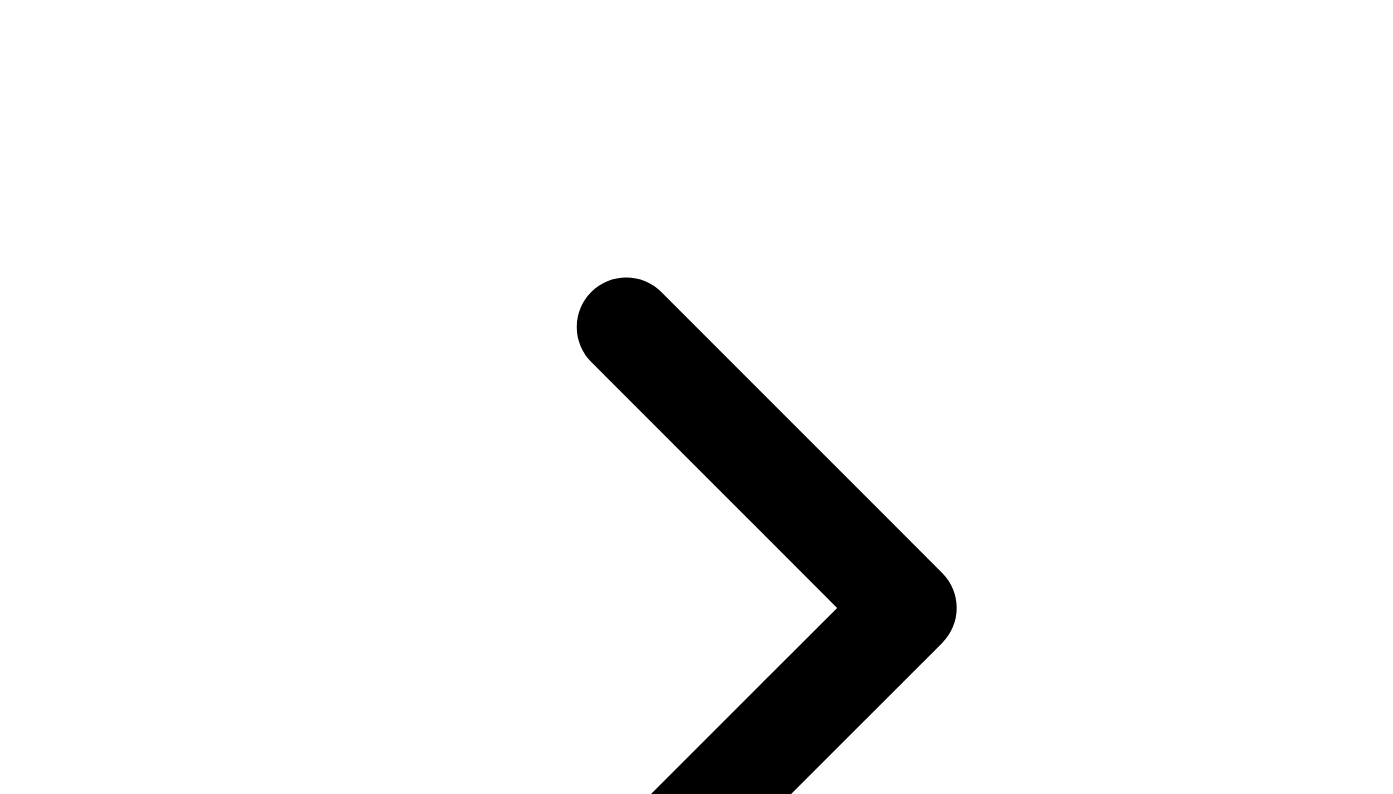 click on "**********" at bounding box center (99, 33866) 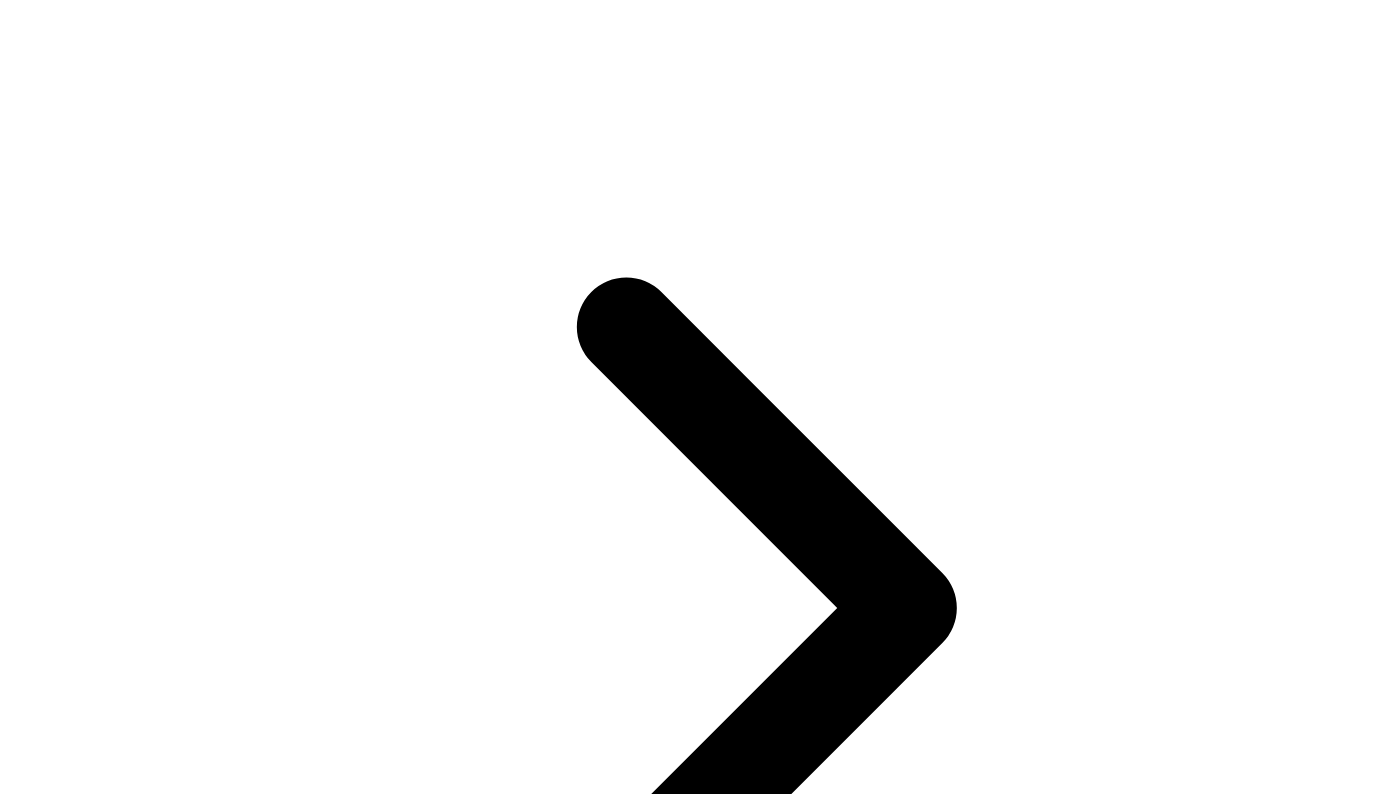 click on "Approve" at bounding box center [882, 7566] 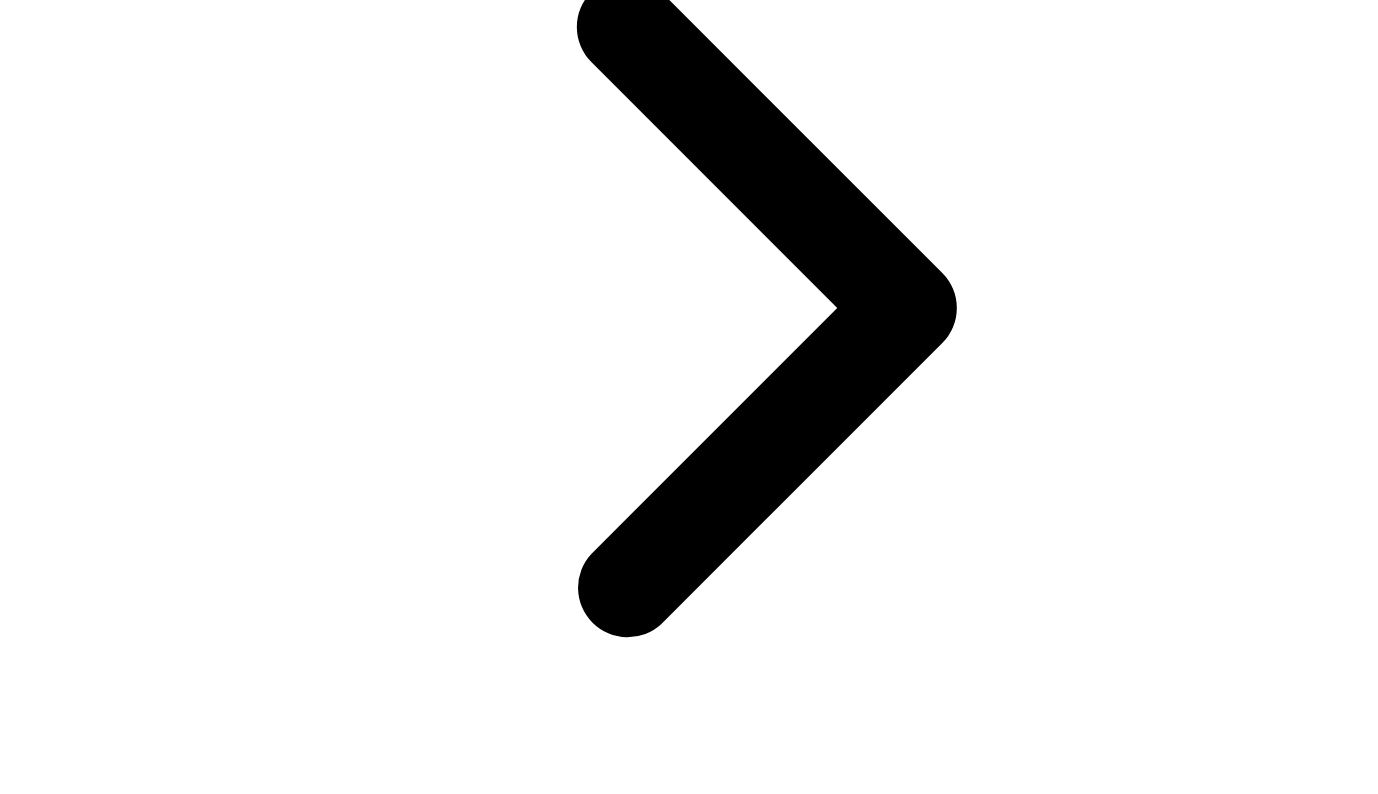 click on "Auto Exposure" at bounding box center [72, 10330] 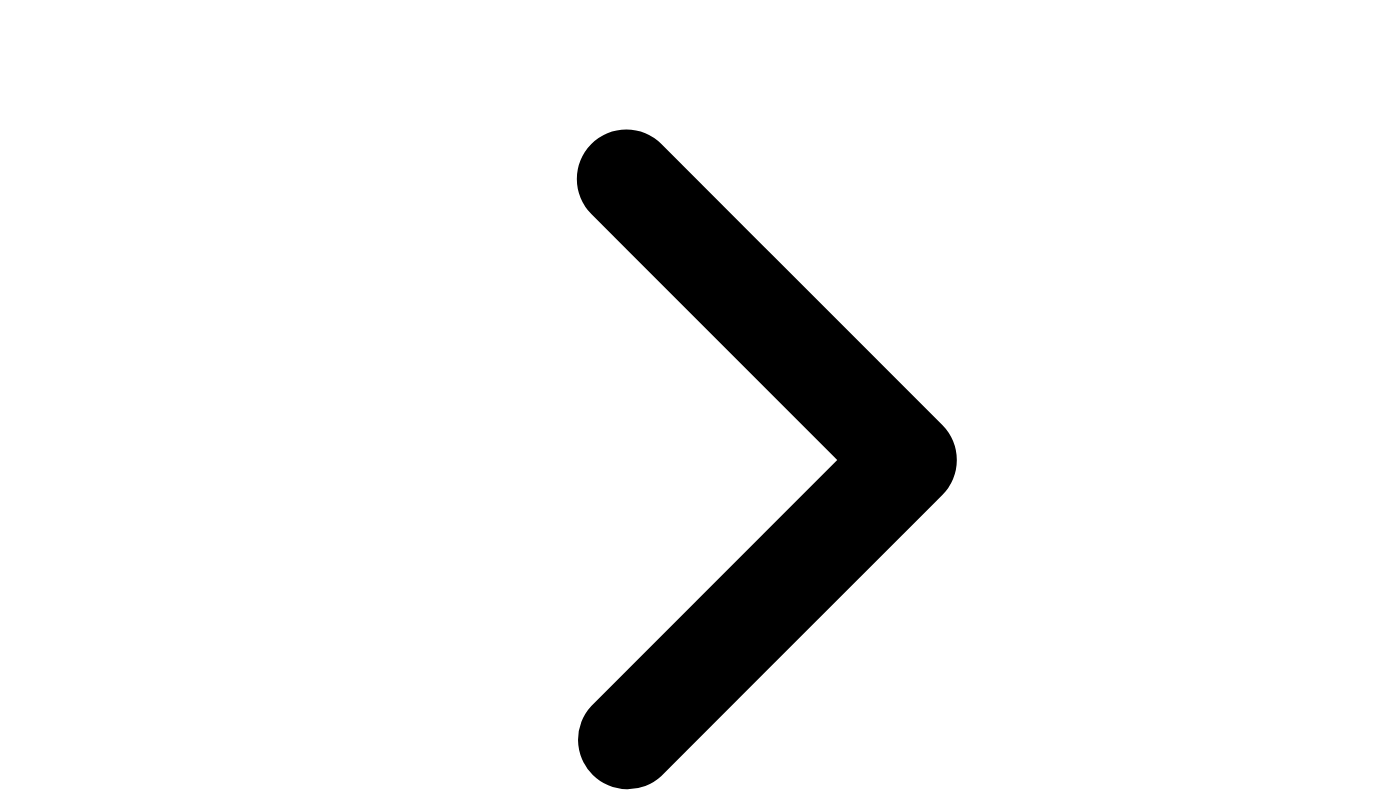 scroll, scrollTop: 213, scrollLeft: 0, axis: vertical 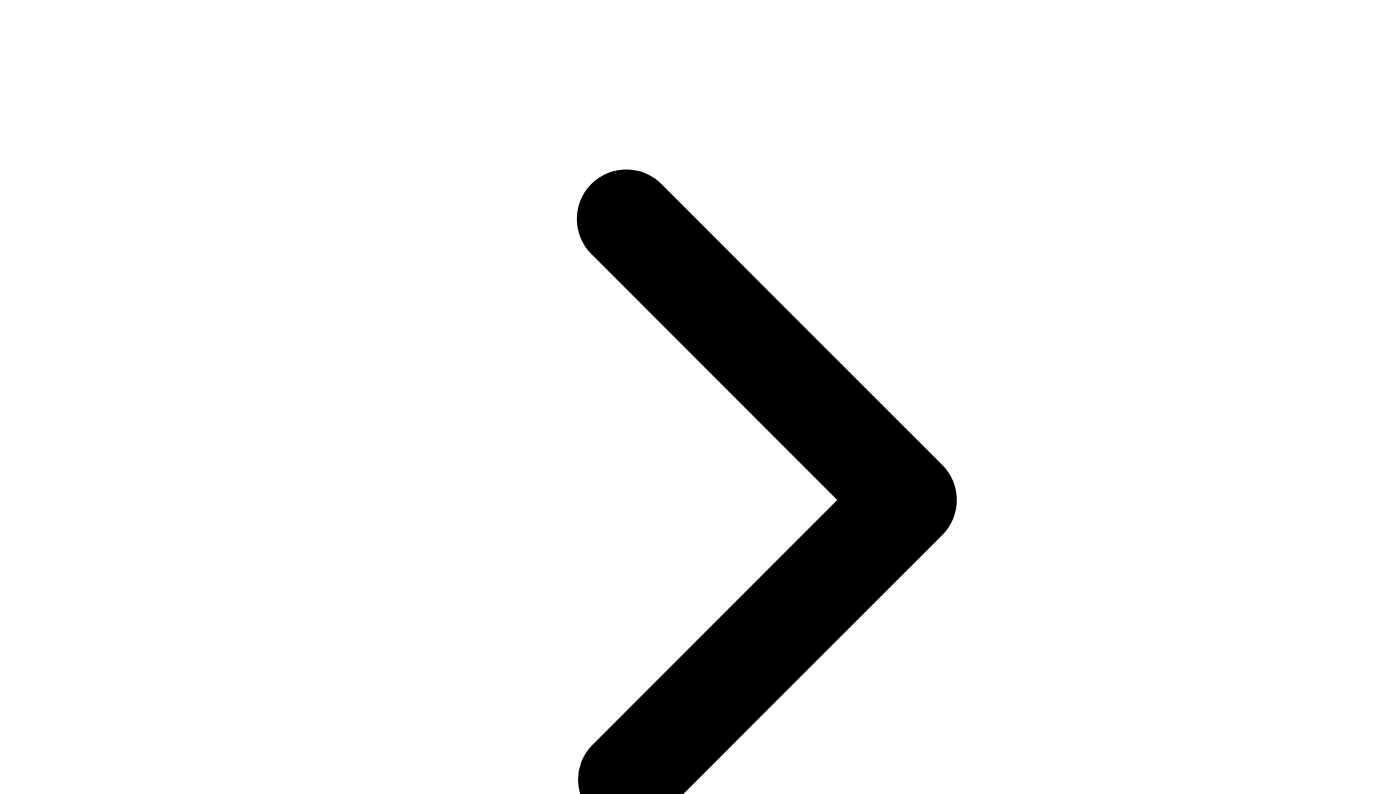 click on "New Run" at bounding box center (689, 11638) 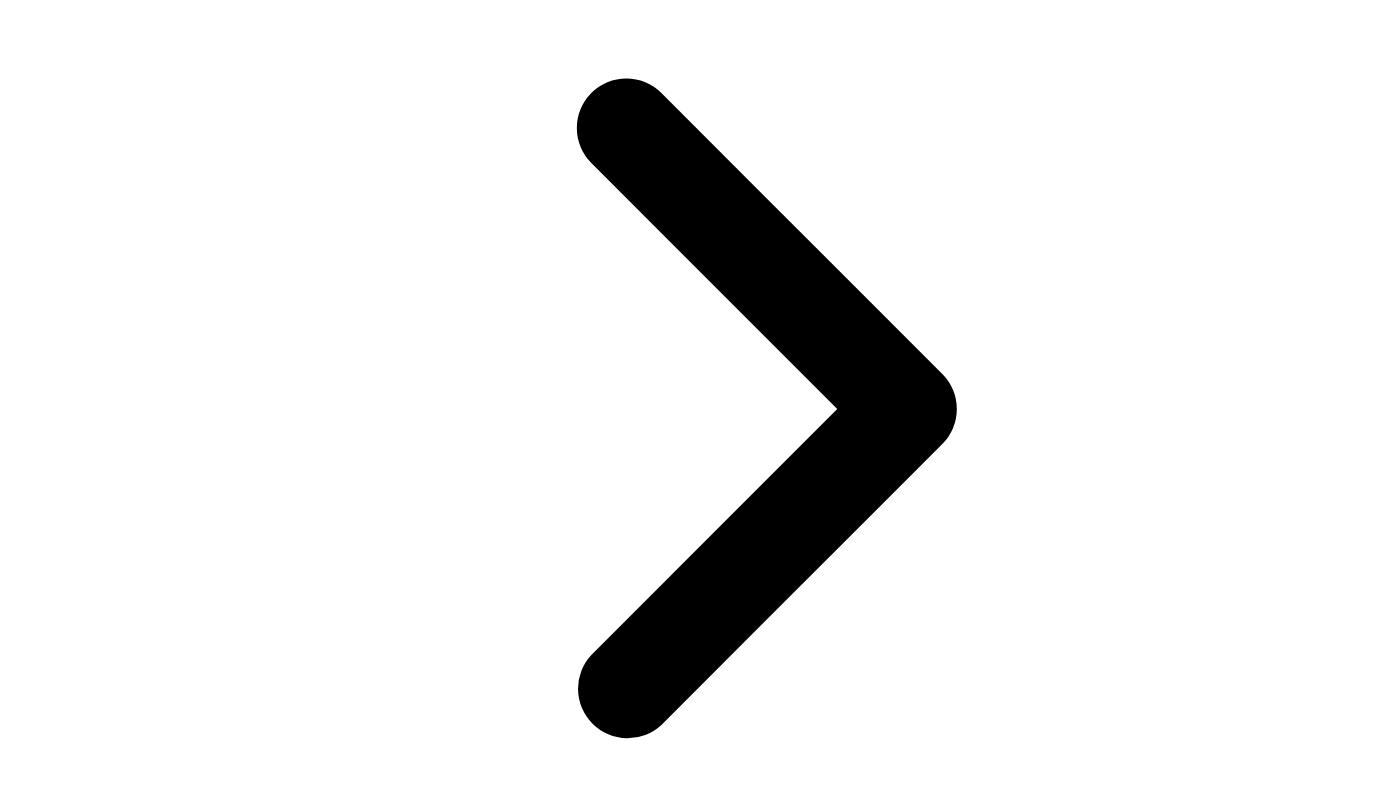 scroll, scrollTop: 382, scrollLeft: 0, axis: vertical 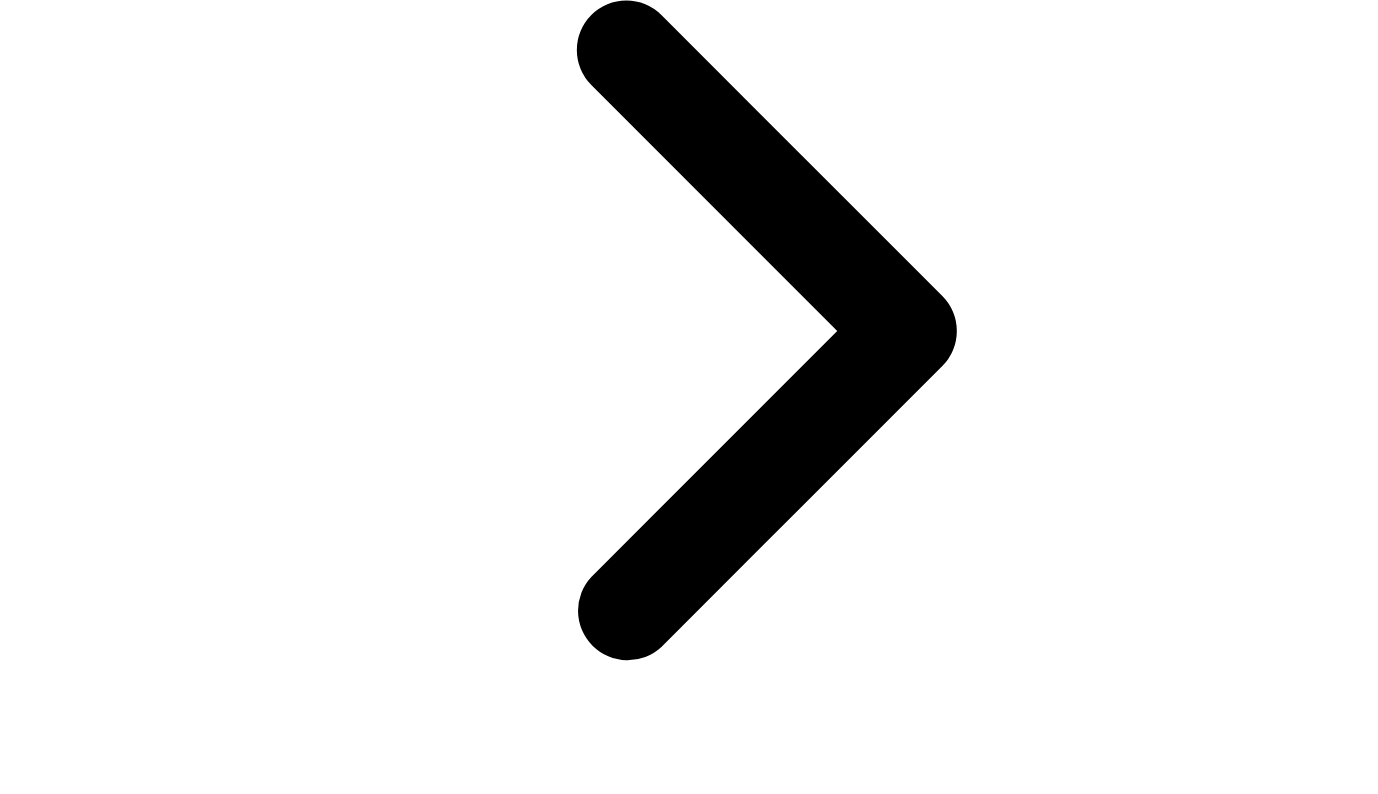 click on "**********" at bounding box center (99, 13244) 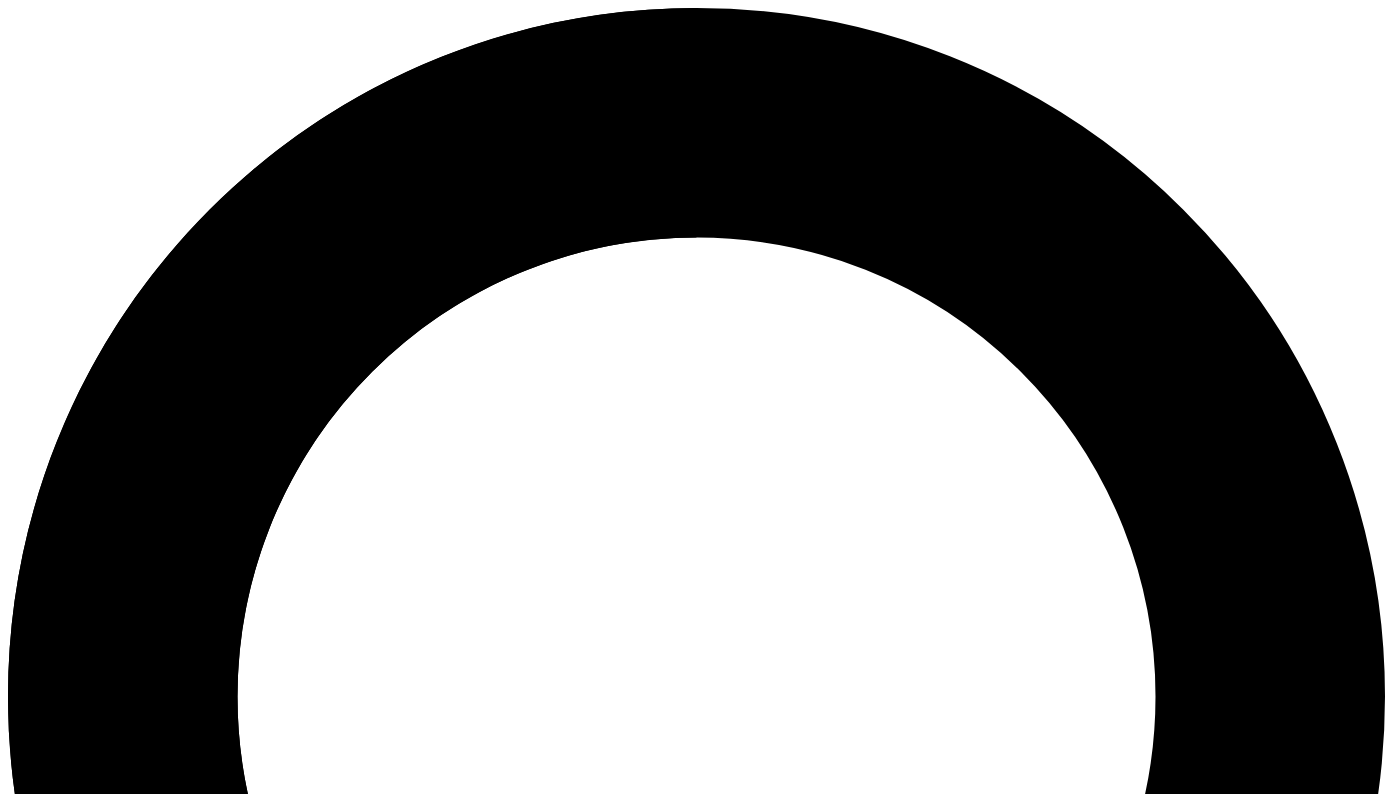 scroll, scrollTop: 0, scrollLeft: 0, axis: both 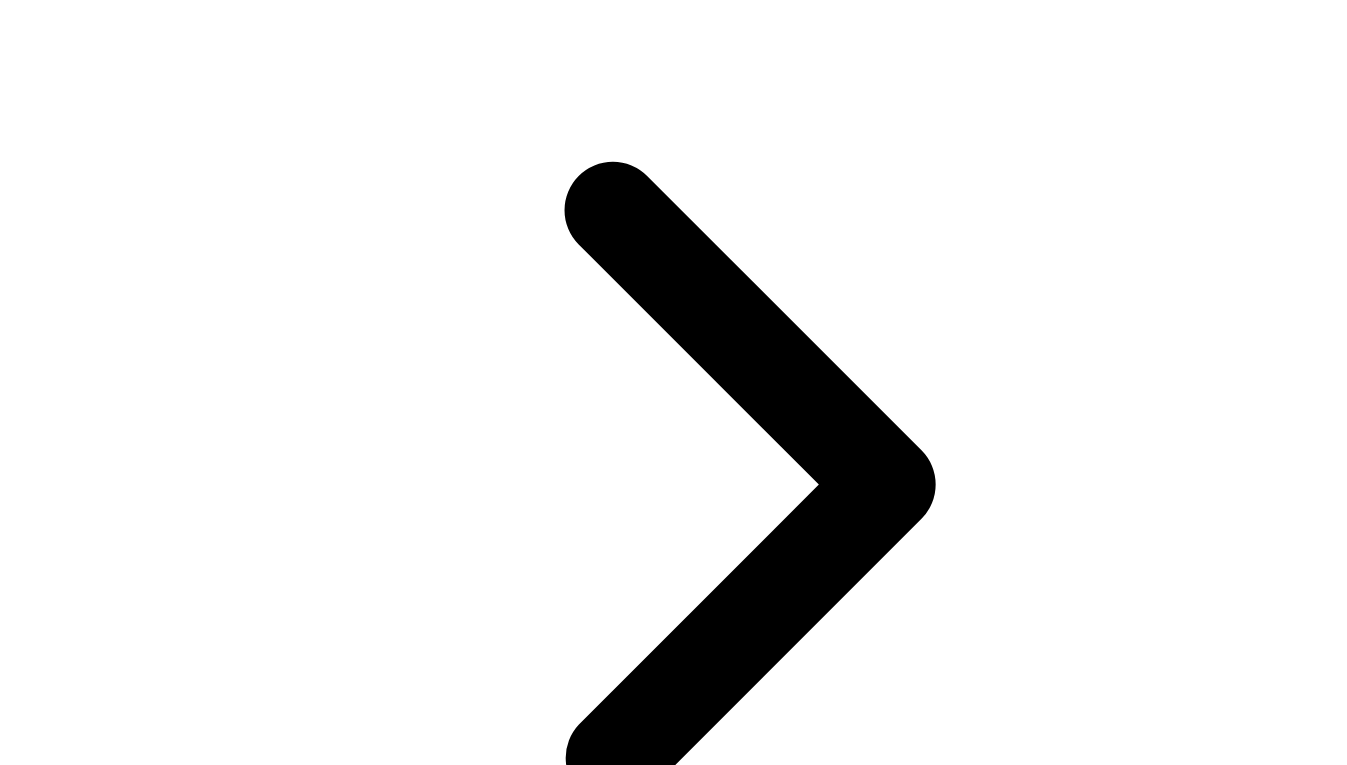click on "Site Design 1 Status" at bounding box center [673, 5337] 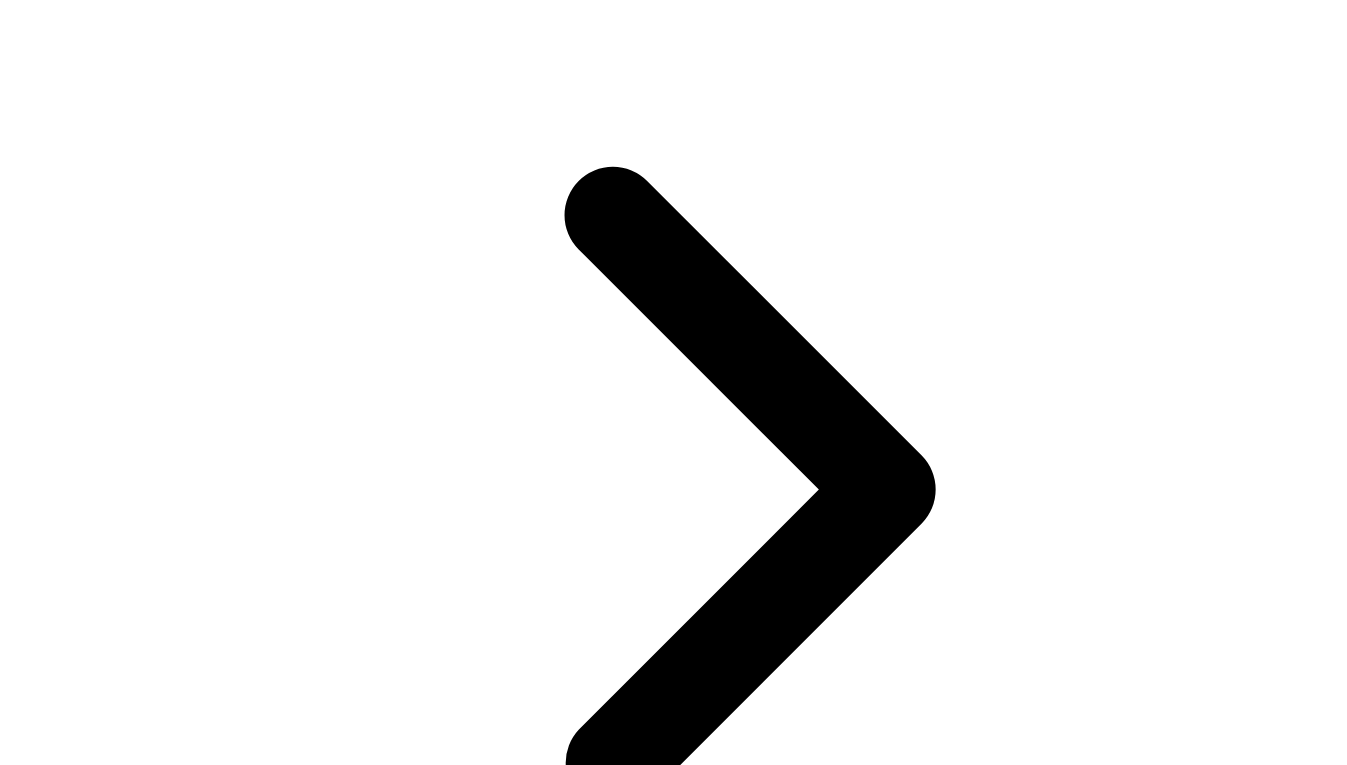 scroll, scrollTop: 144, scrollLeft: 0, axis: vertical 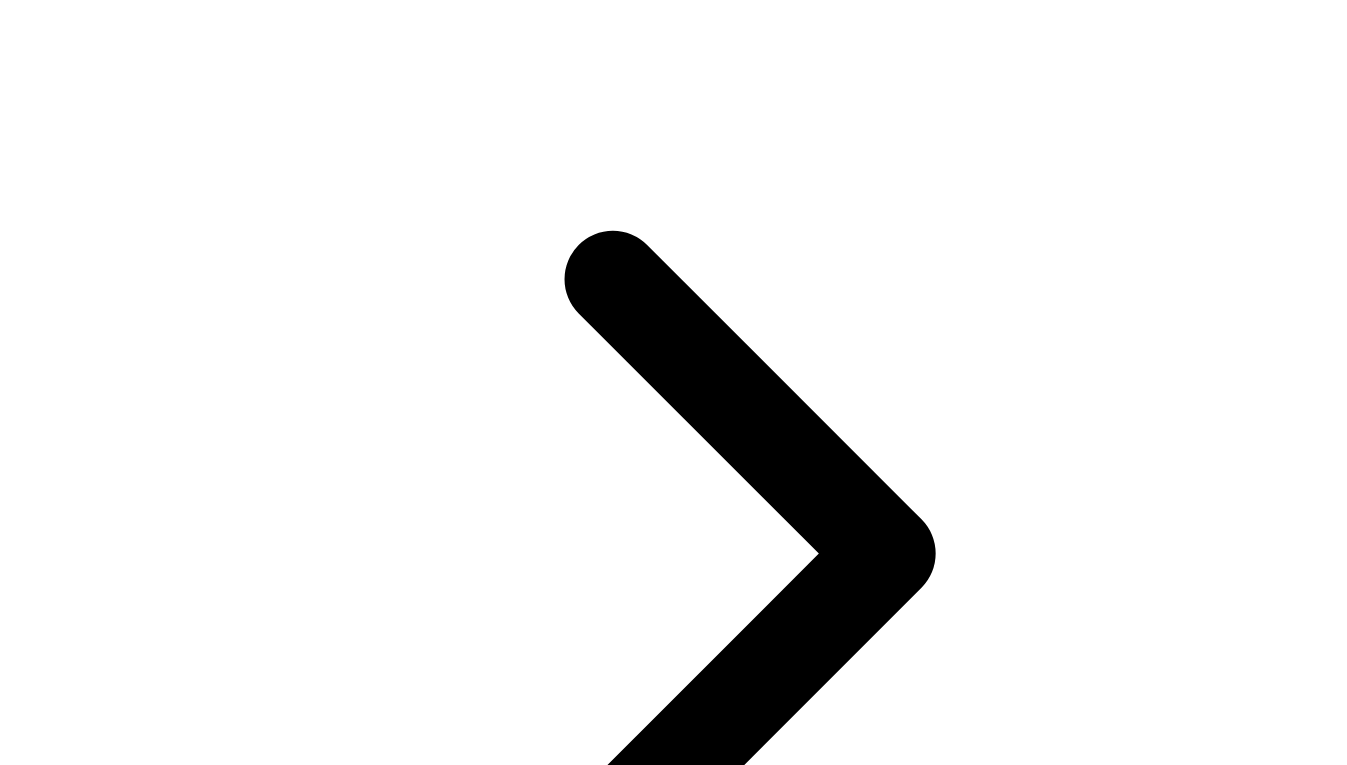 click on "Loading Auto Exposure New Run" at bounding box center [673, 10109] 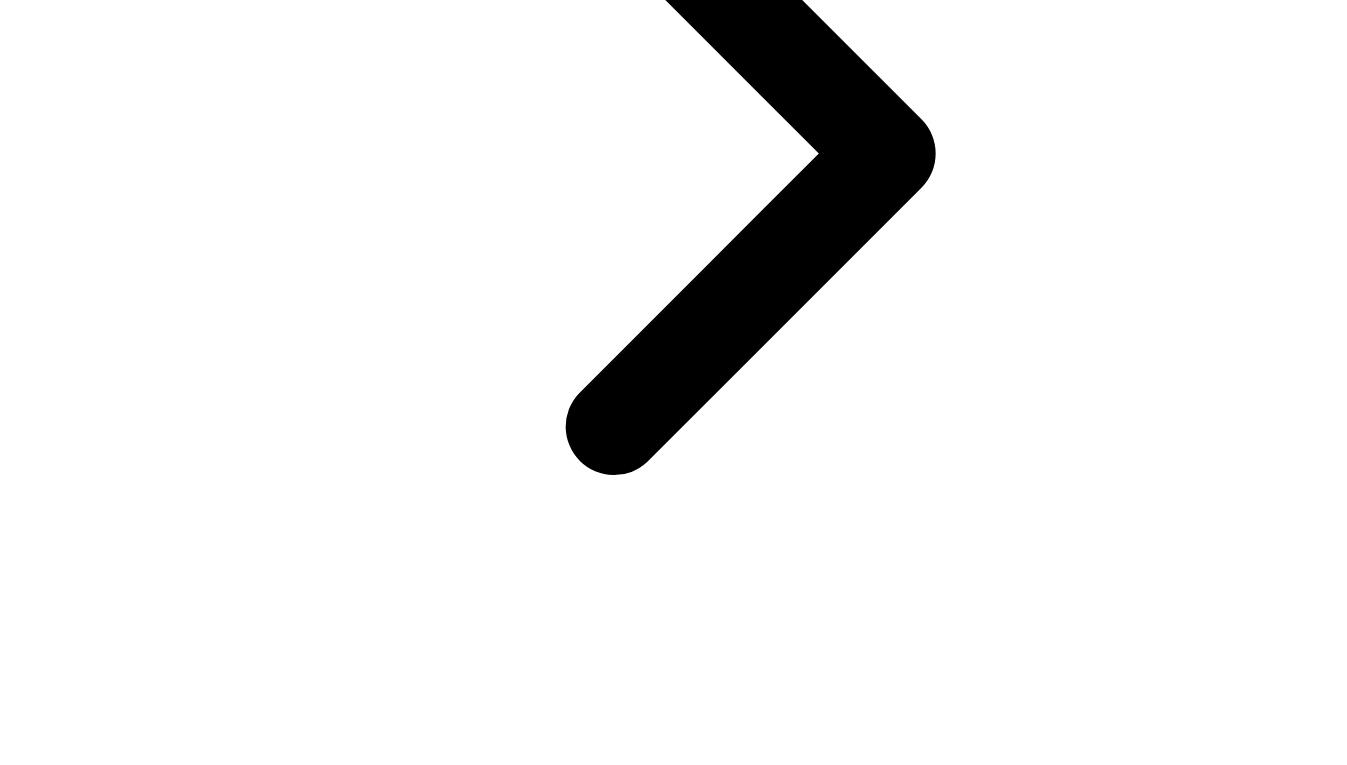 click on "NEBULA" at bounding box center (67, 12835) 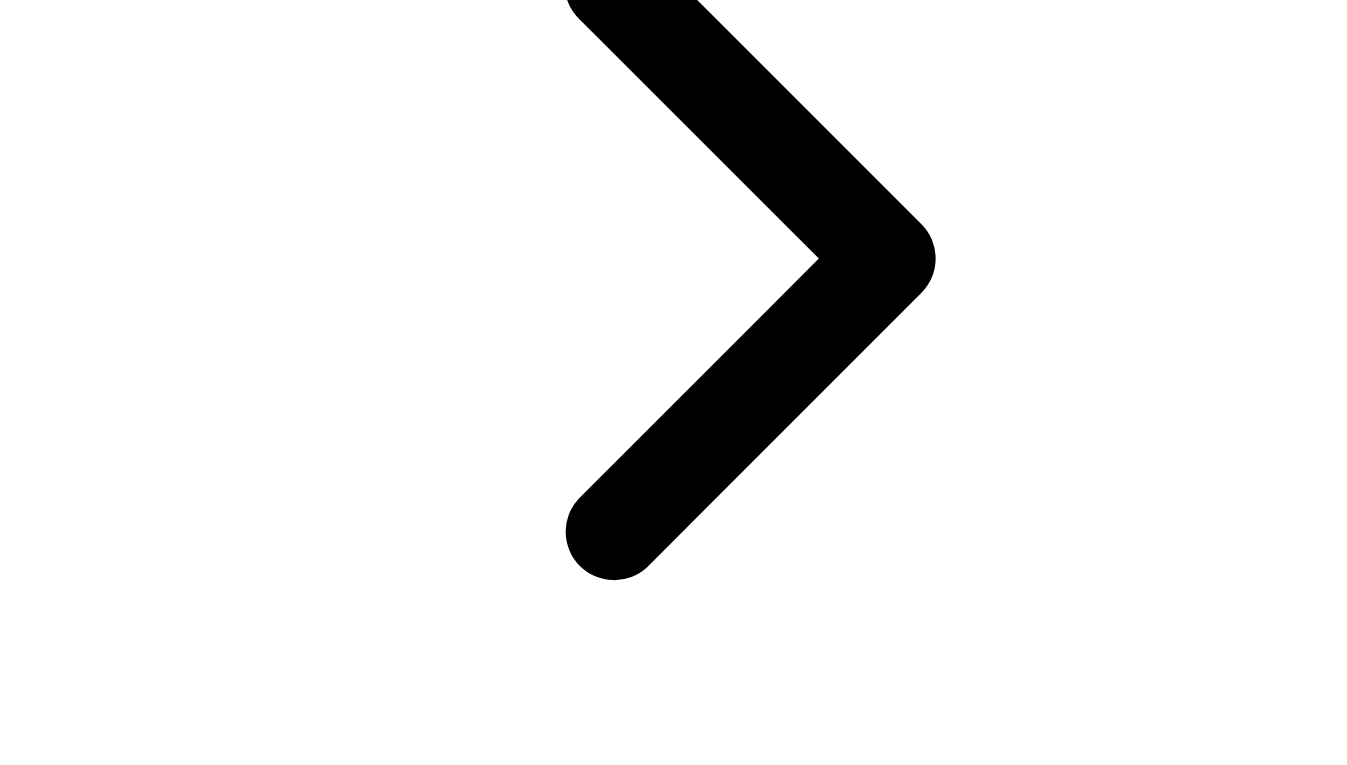 scroll, scrollTop: 521, scrollLeft: 0, axis: vertical 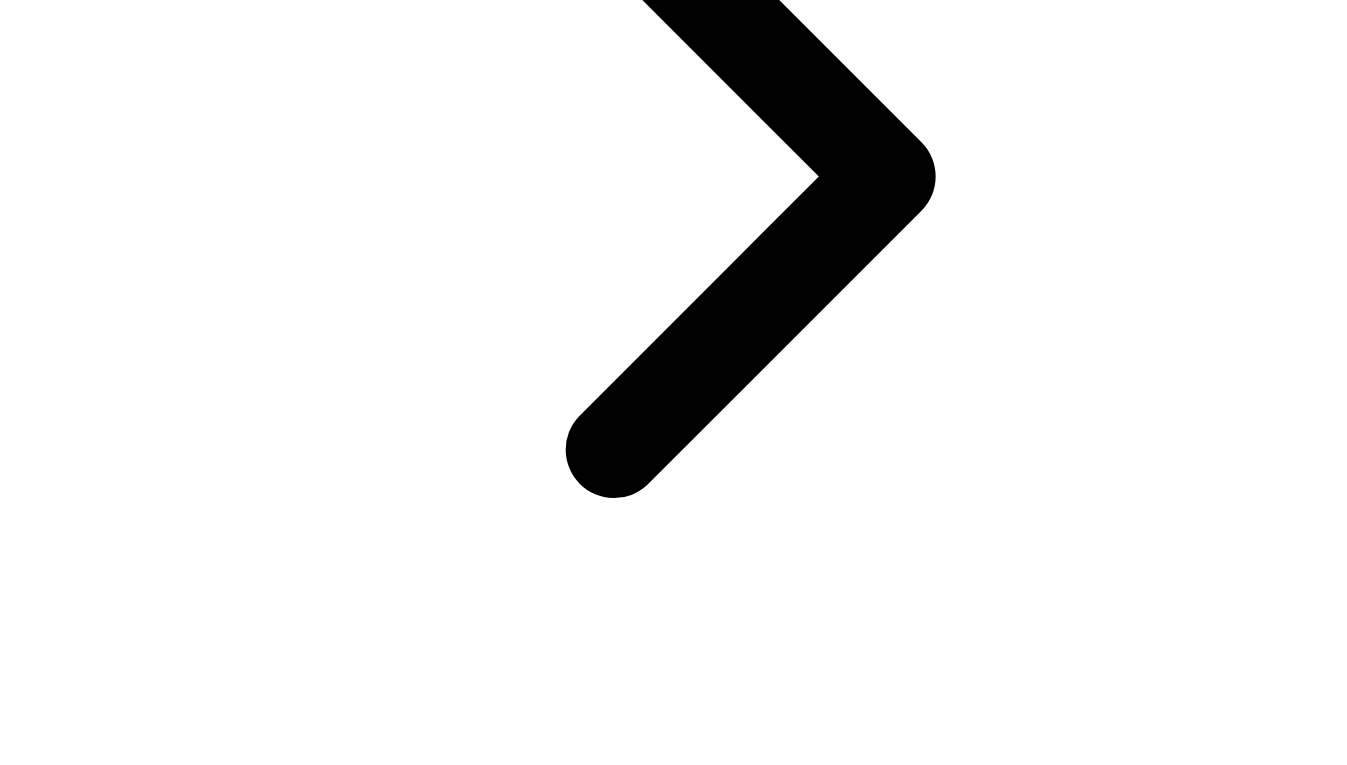 click on "New Run" at bounding box center (673, 15829) 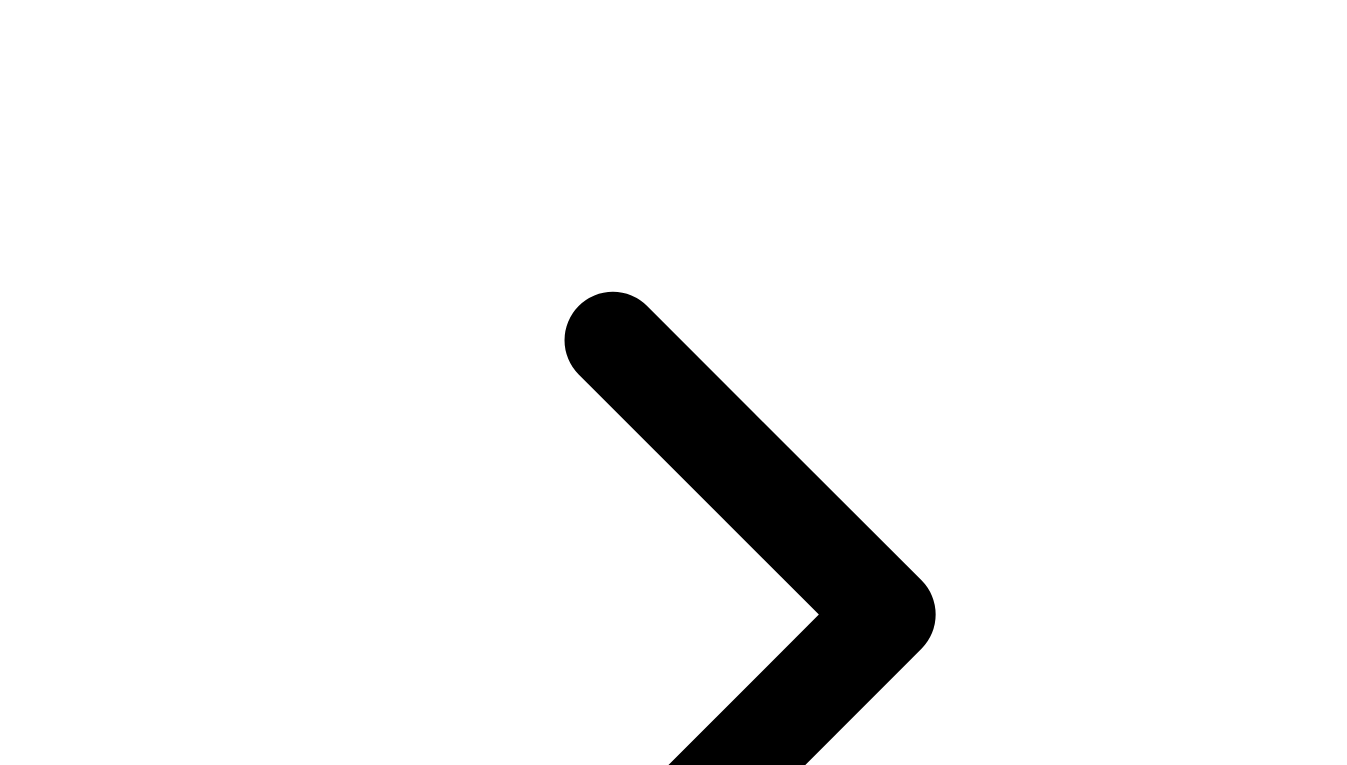 scroll, scrollTop: 100, scrollLeft: 0, axis: vertical 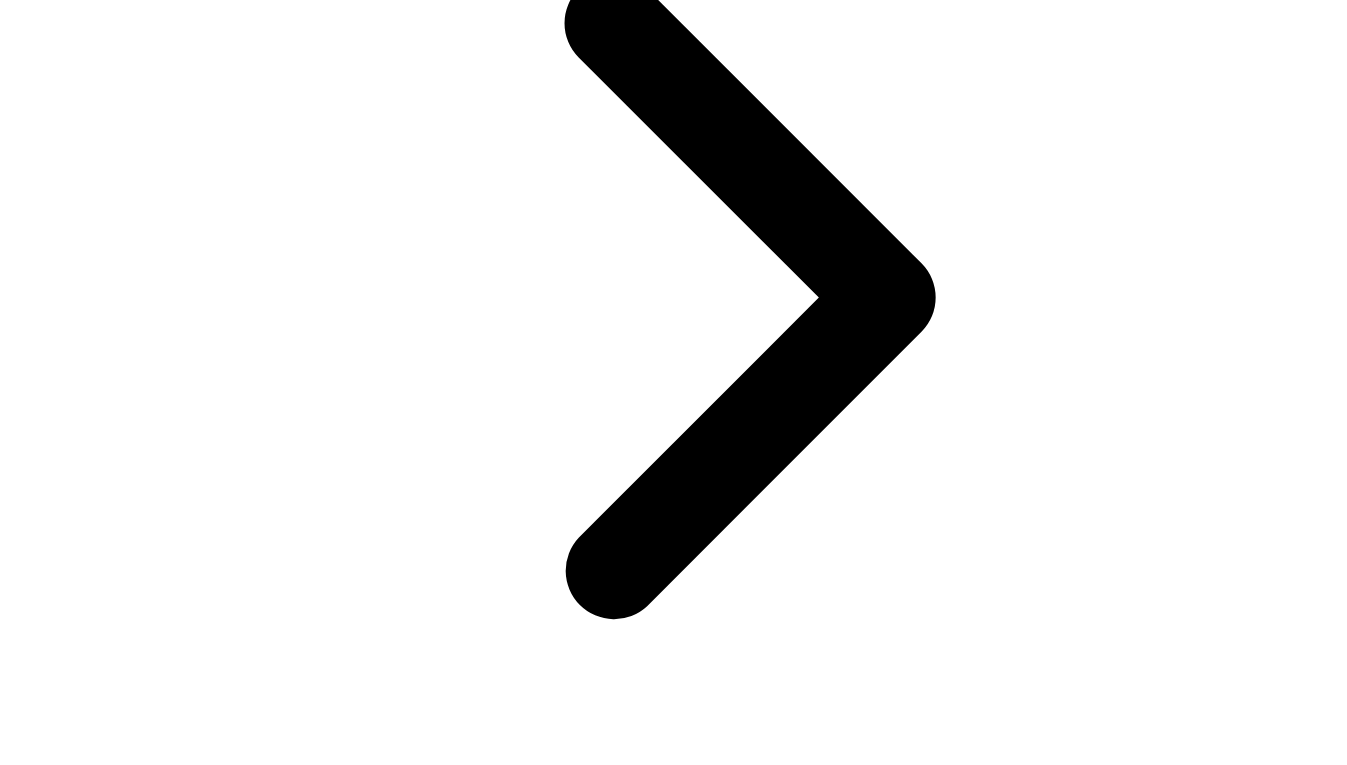 drag, startPoint x: 901, startPoint y: 490, endPoint x: 545, endPoint y: 477, distance: 356.23727 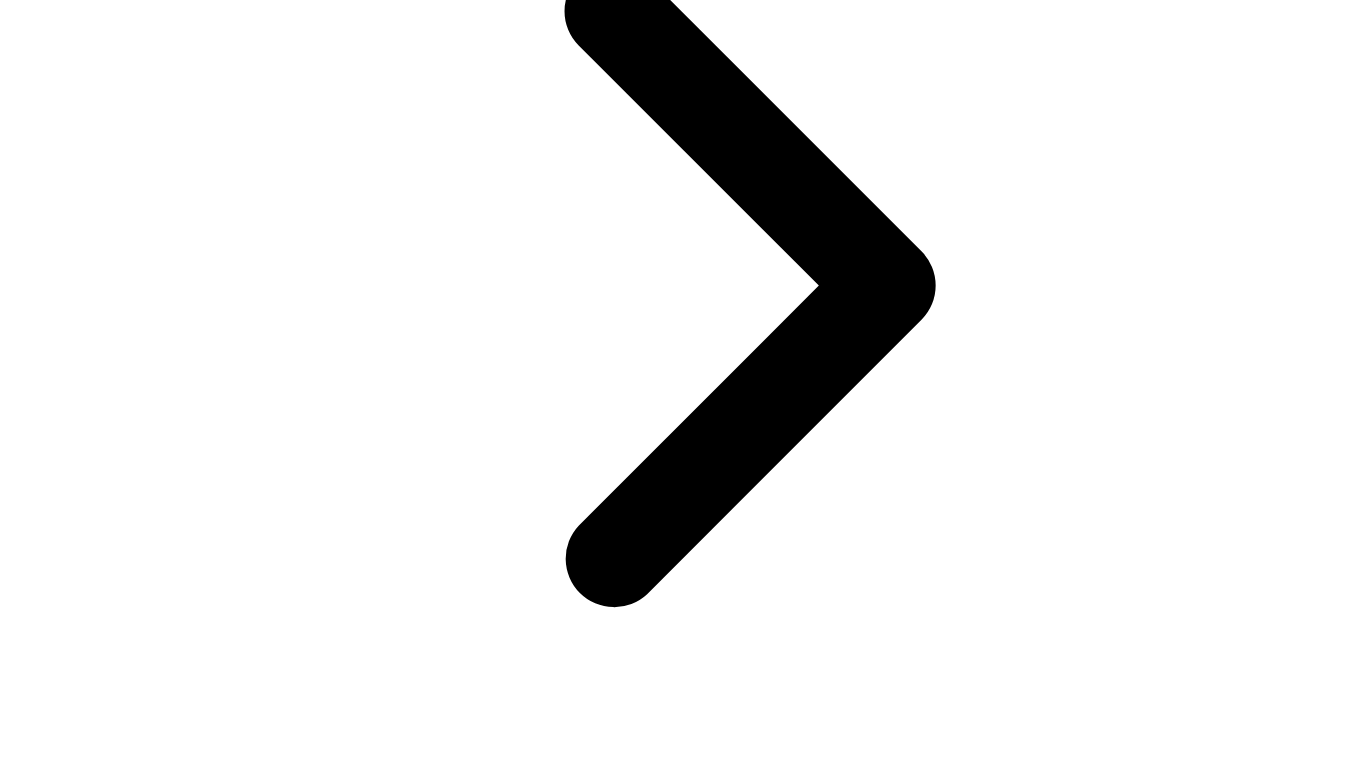 scroll, scrollTop: 600, scrollLeft: 0, axis: vertical 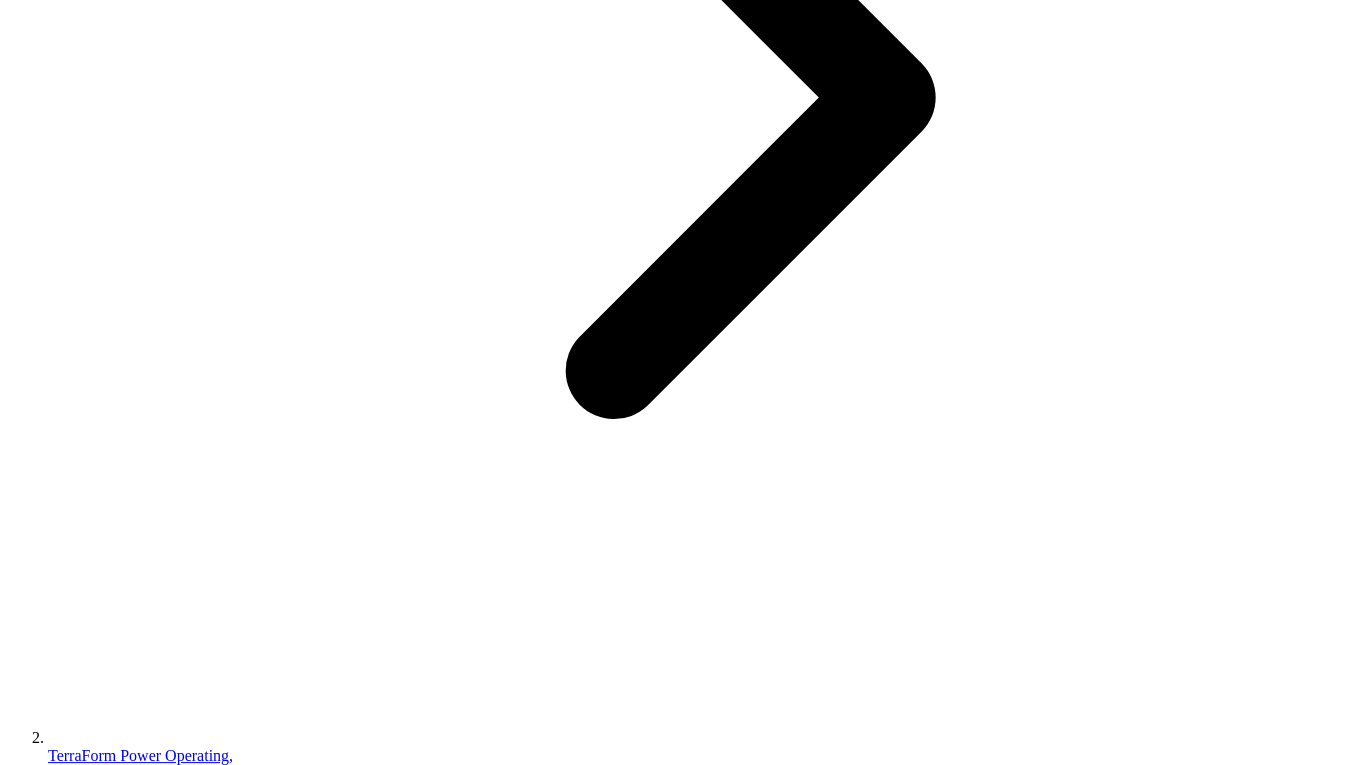 click on "**********" at bounding box center [99, 18723] 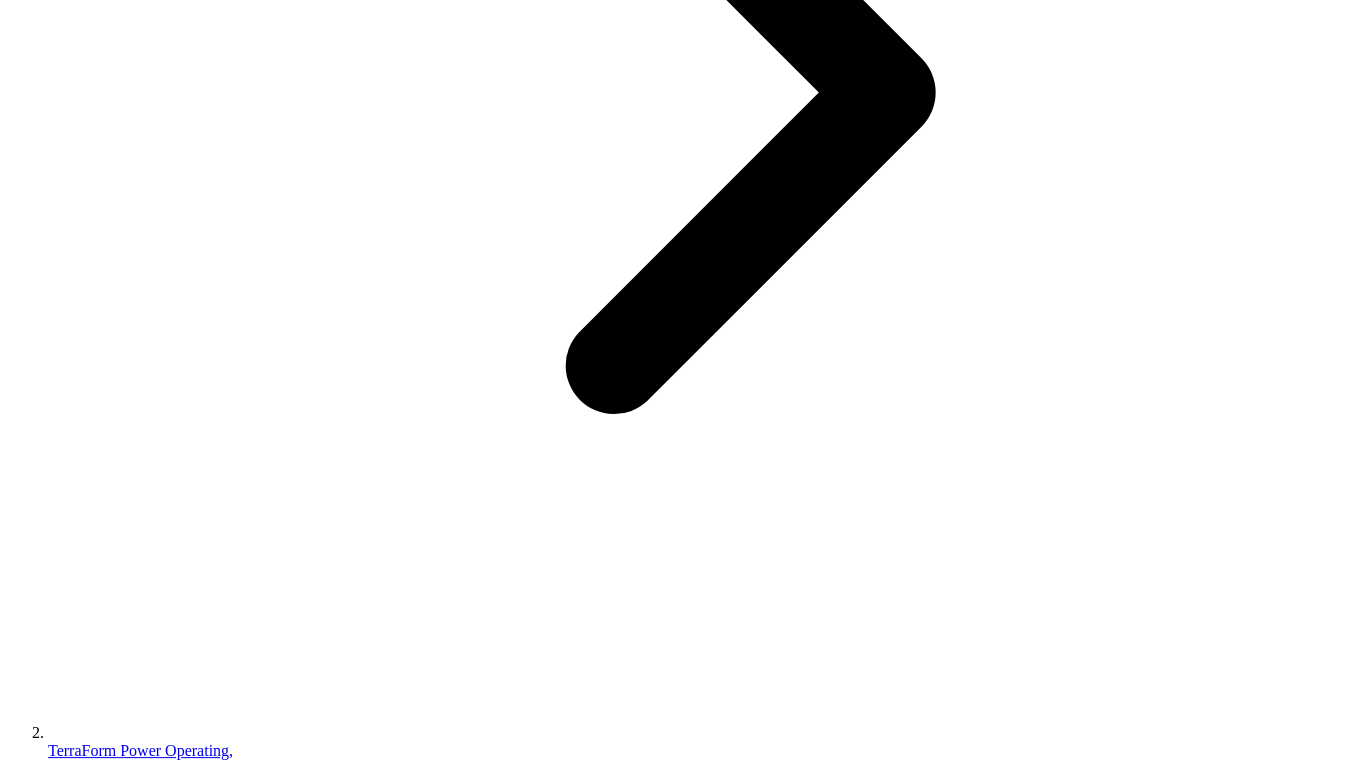 scroll, scrollTop: 621, scrollLeft: 0, axis: vertical 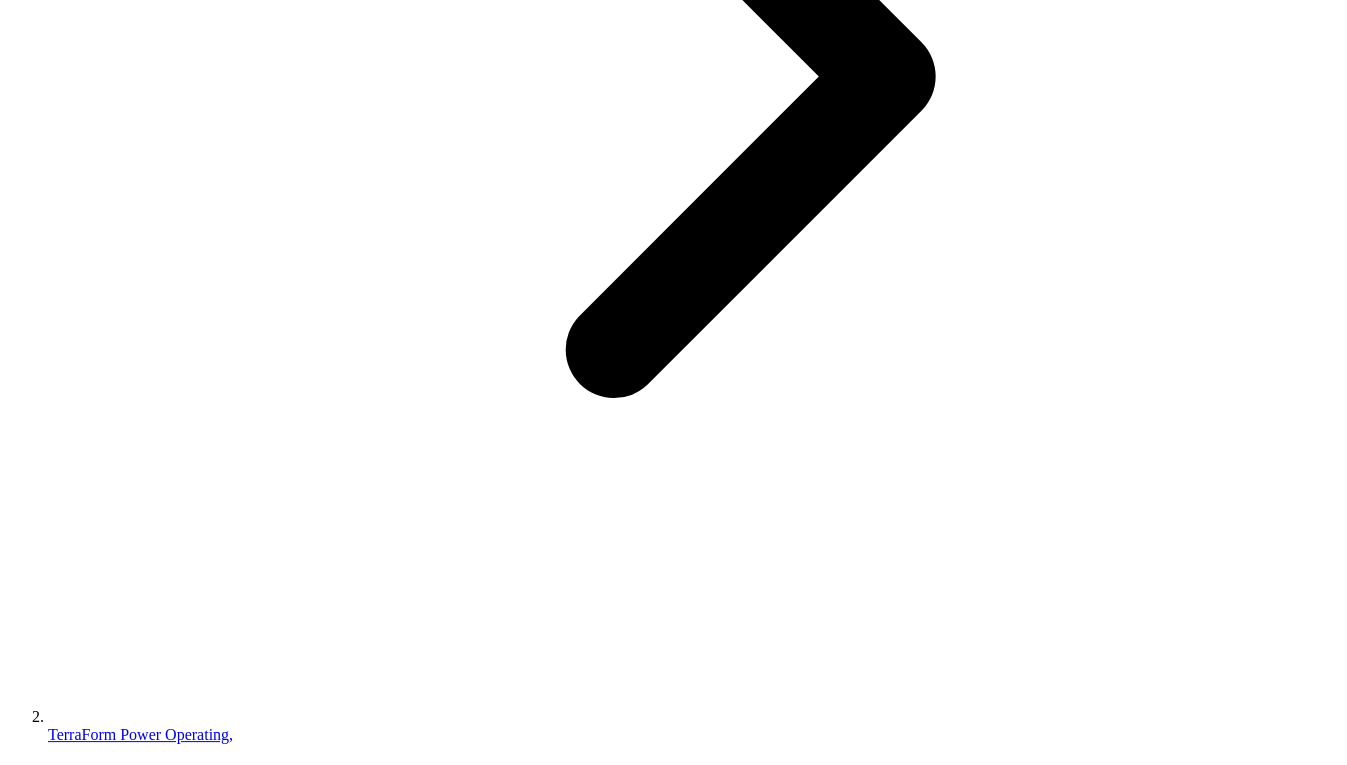 click on "4d51b17b" at bounding box center (119, 15811) 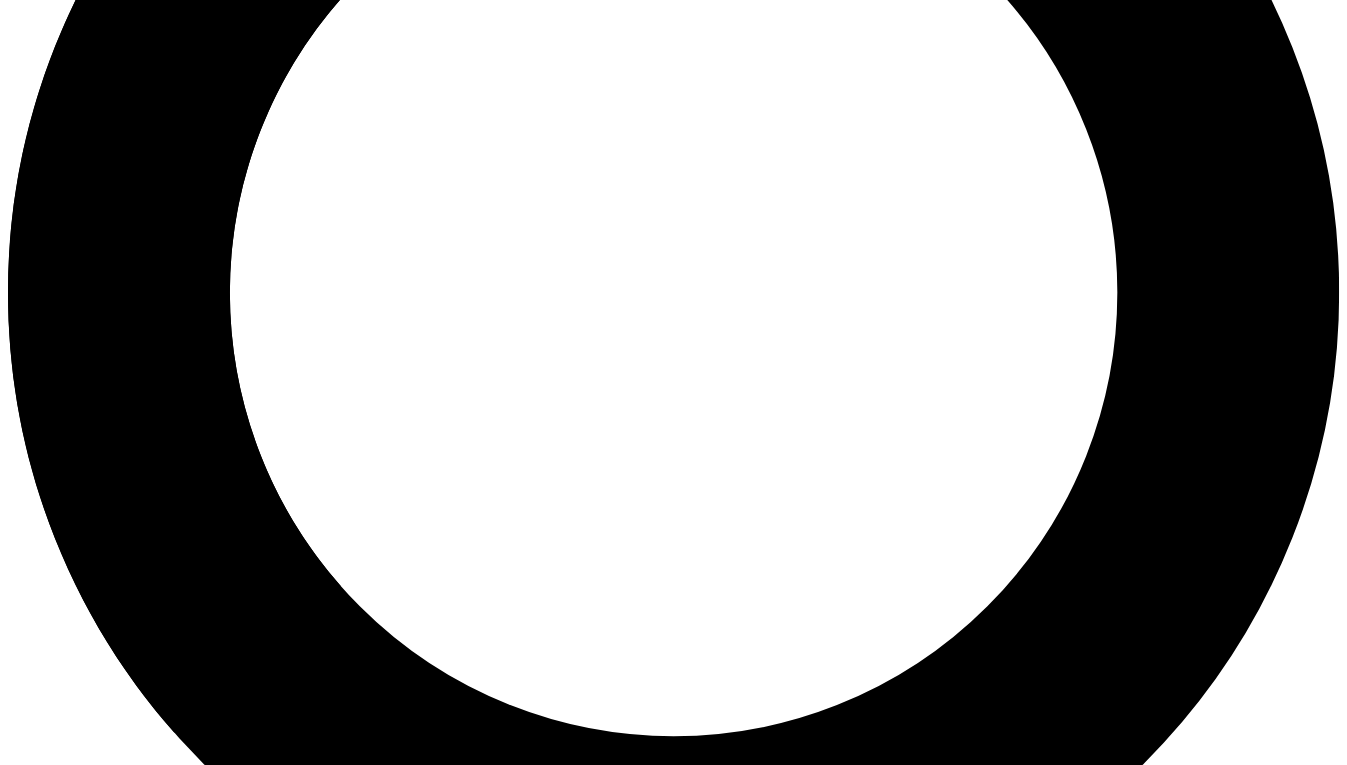 scroll, scrollTop: 0, scrollLeft: 0, axis: both 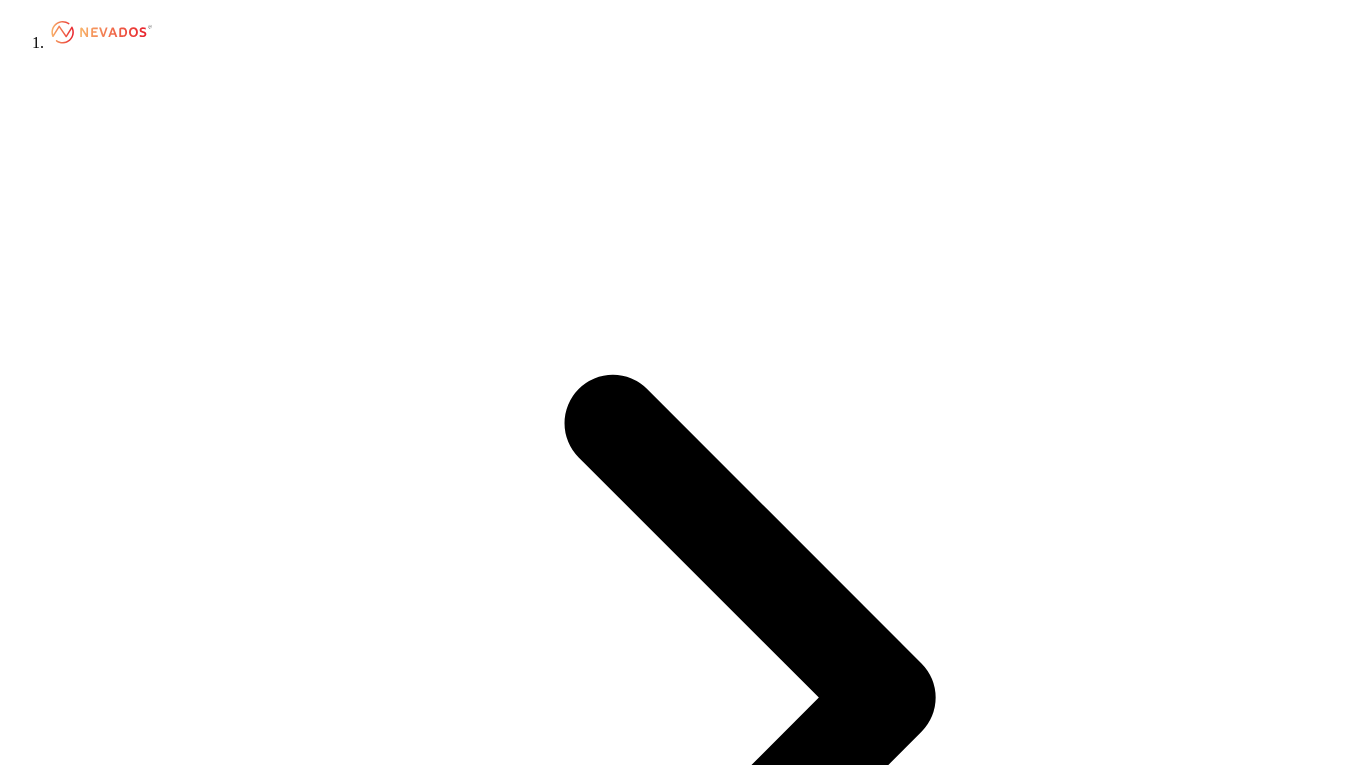 click on "Site Design" at bounding box center (85, 5294) 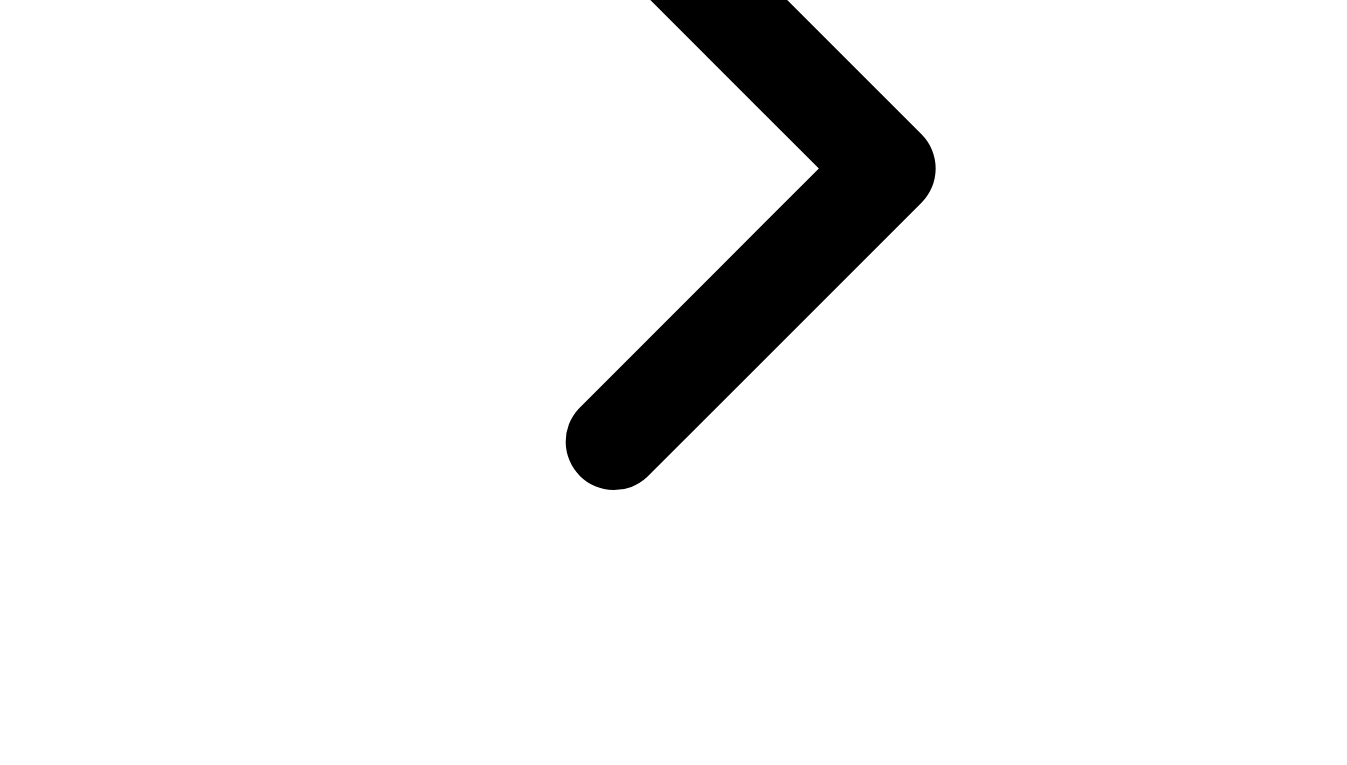 scroll, scrollTop: 621, scrollLeft: 0, axis: vertical 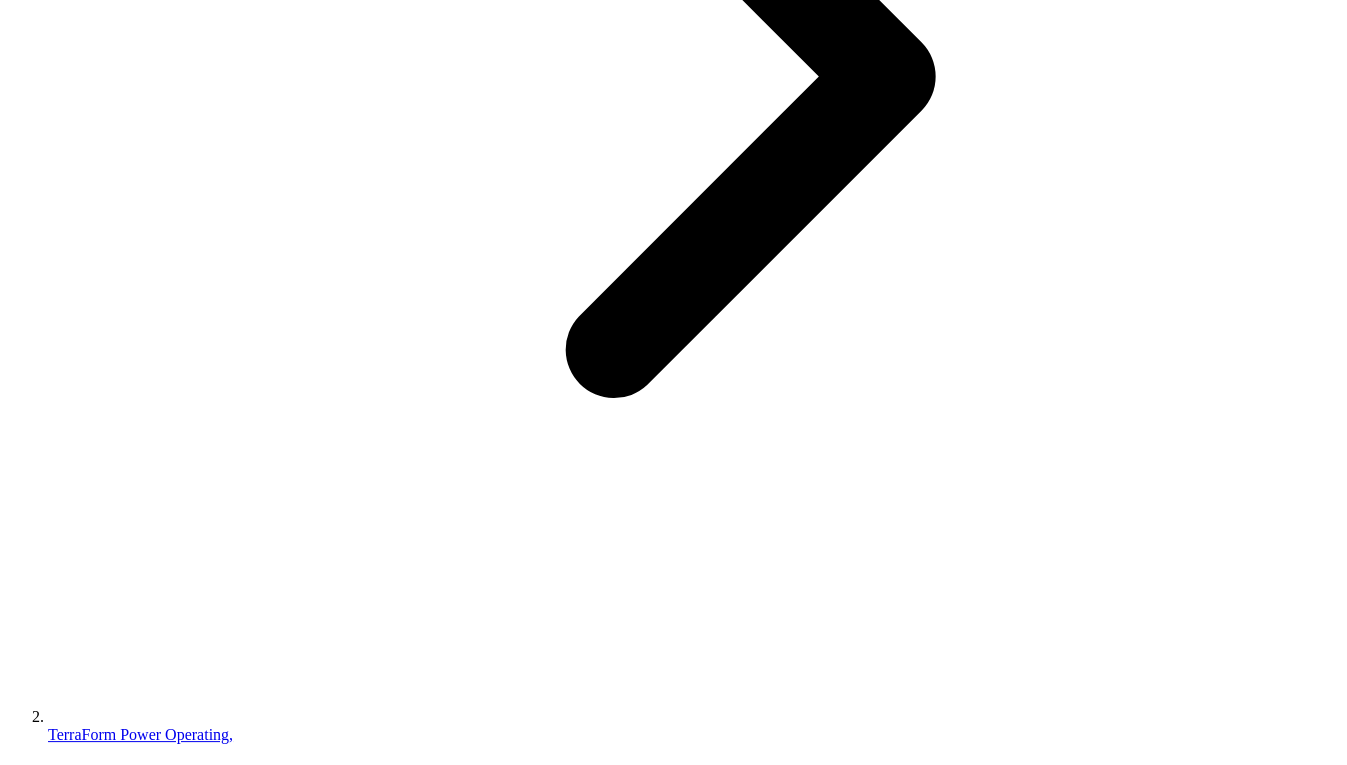 click on "4d51b17b" at bounding box center (117, 15803) 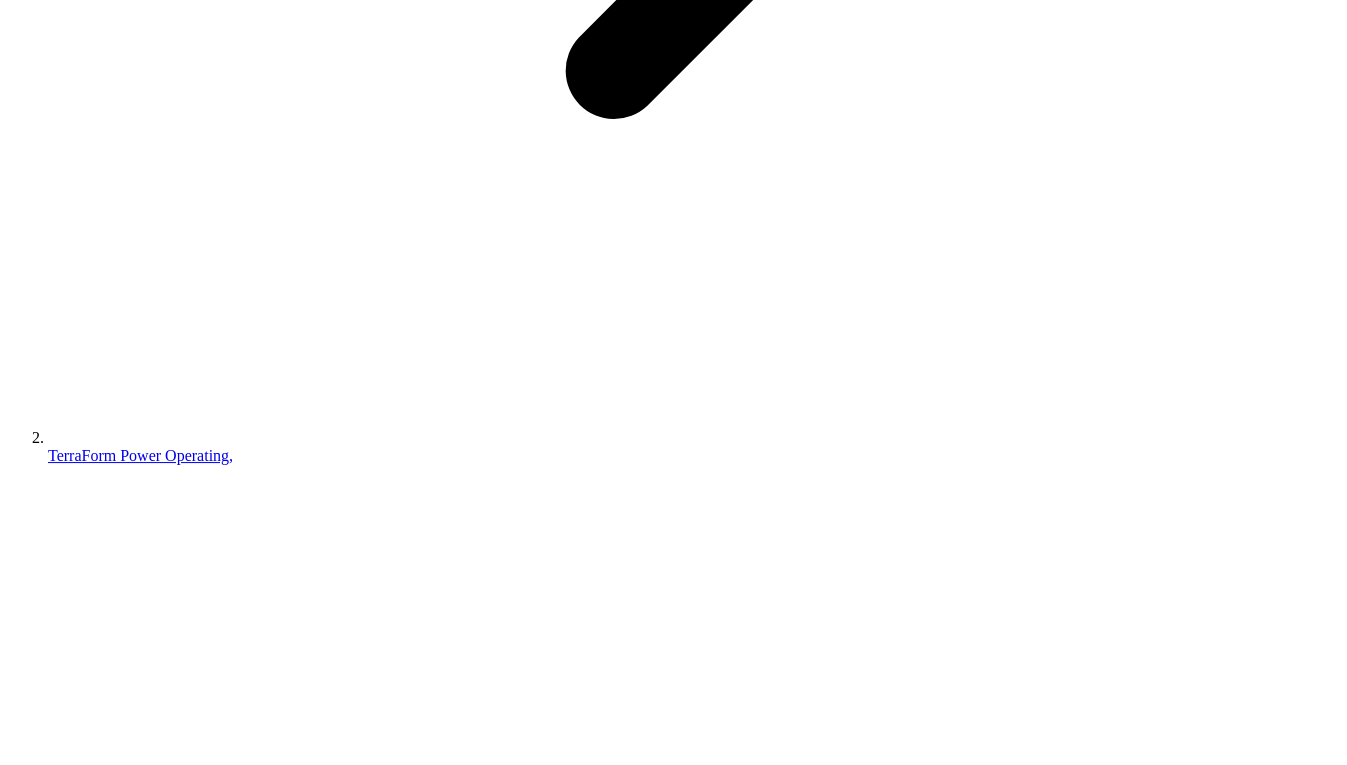 scroll, scrollTop: 500, scrollLeft: 0, axis: vertical 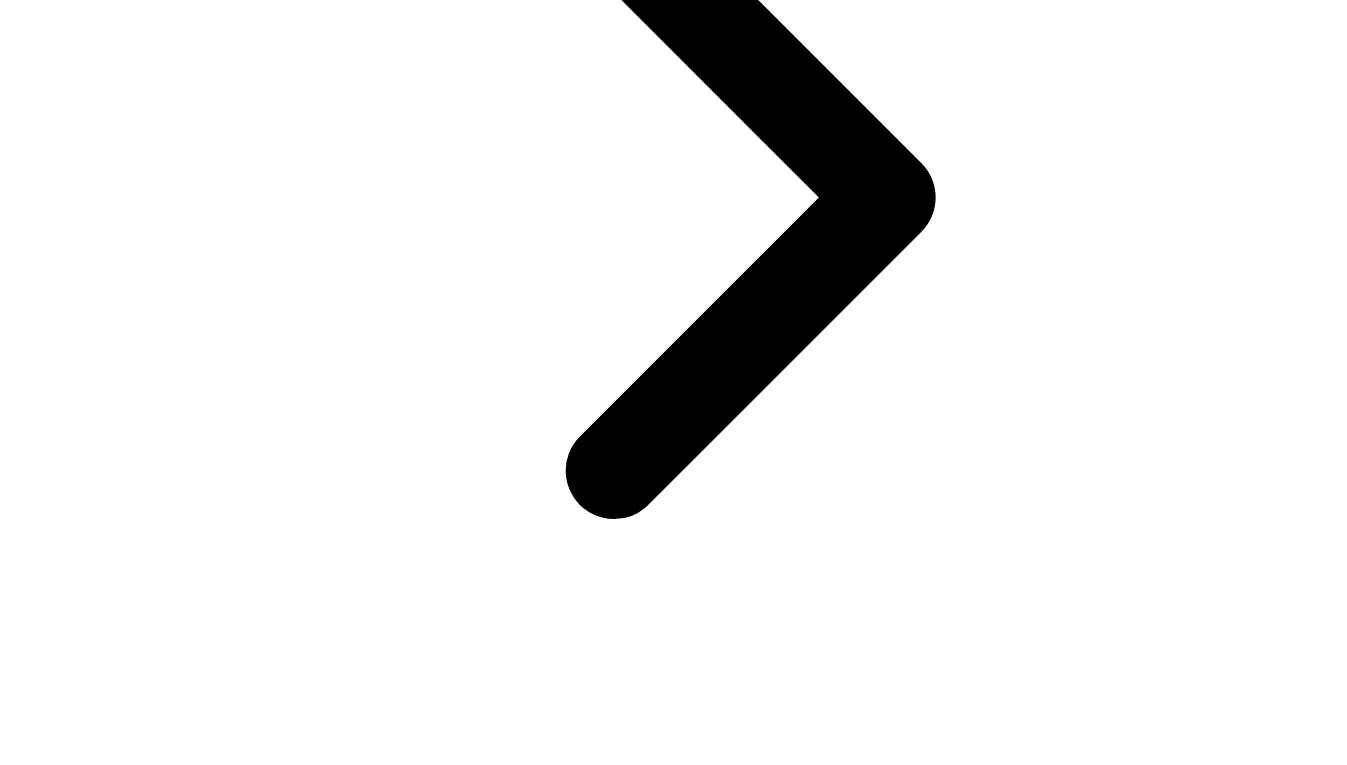 click on "TerraForm Power Operating," at bounding box center [140, 855] 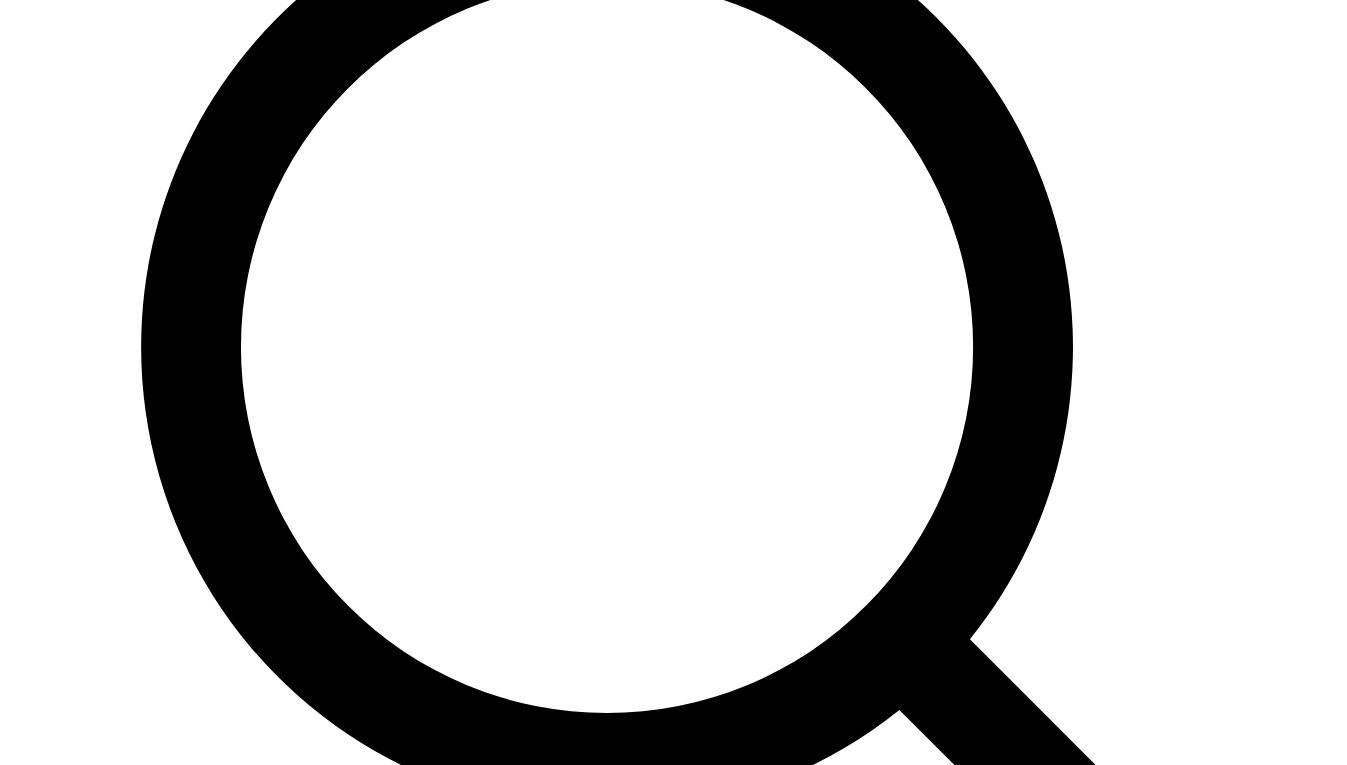scroll, scrollTop: 0, scrollLeft: 0, axis: both 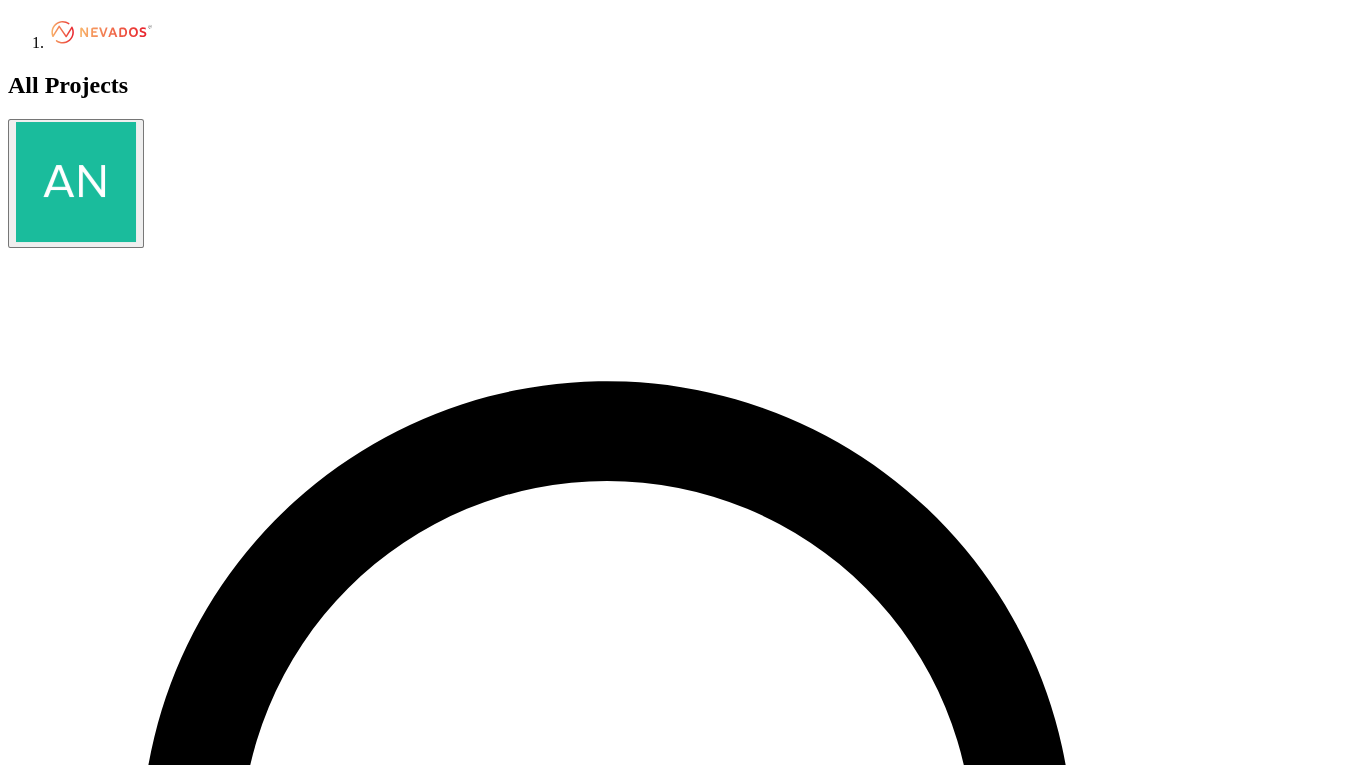 click on "Boston Hill Solar, LLC" at bounding box center [114, 1773] 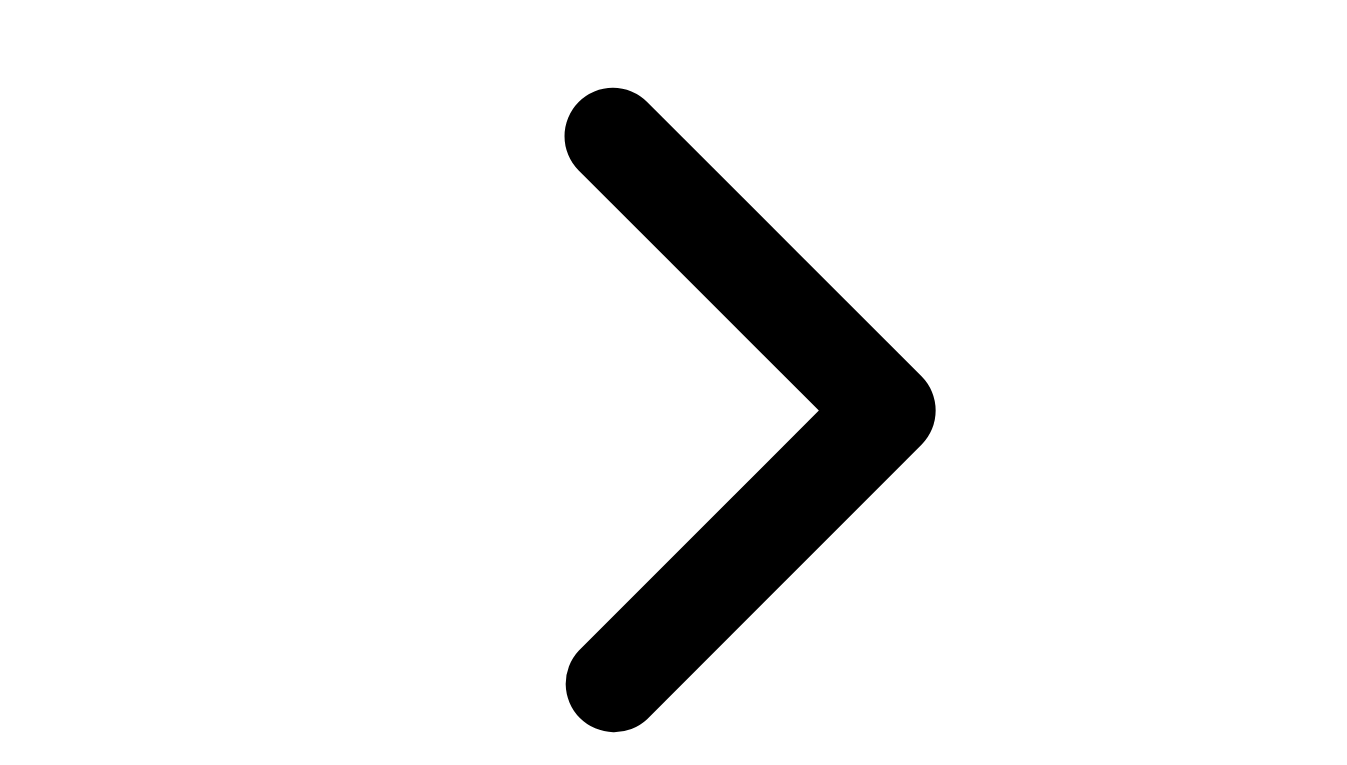 scroll, scrollTop: 289, scrollLeft: 0, axis: vertical 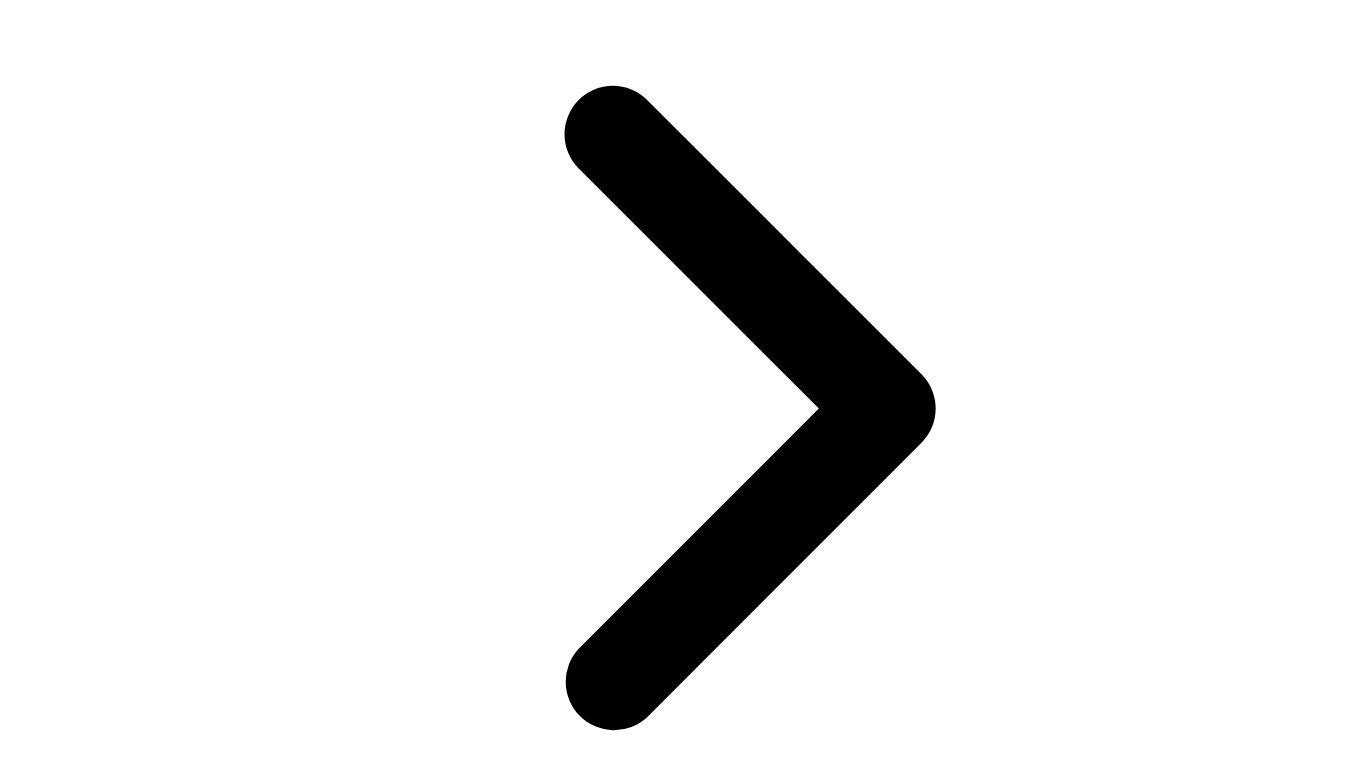 click on "Design Site" at bounding box center [45, 3590] 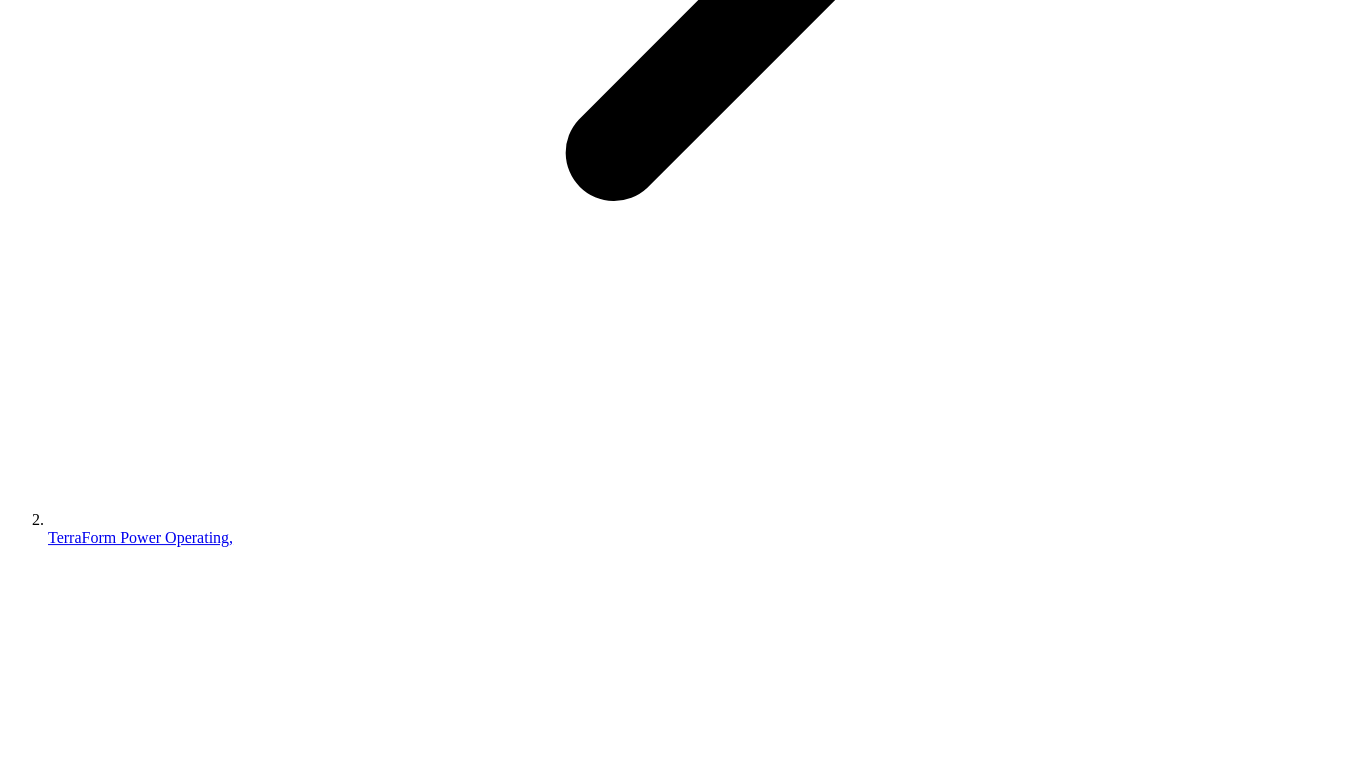 scroll, scrollTop: 821, scrollLeft: 0, axis: vertical 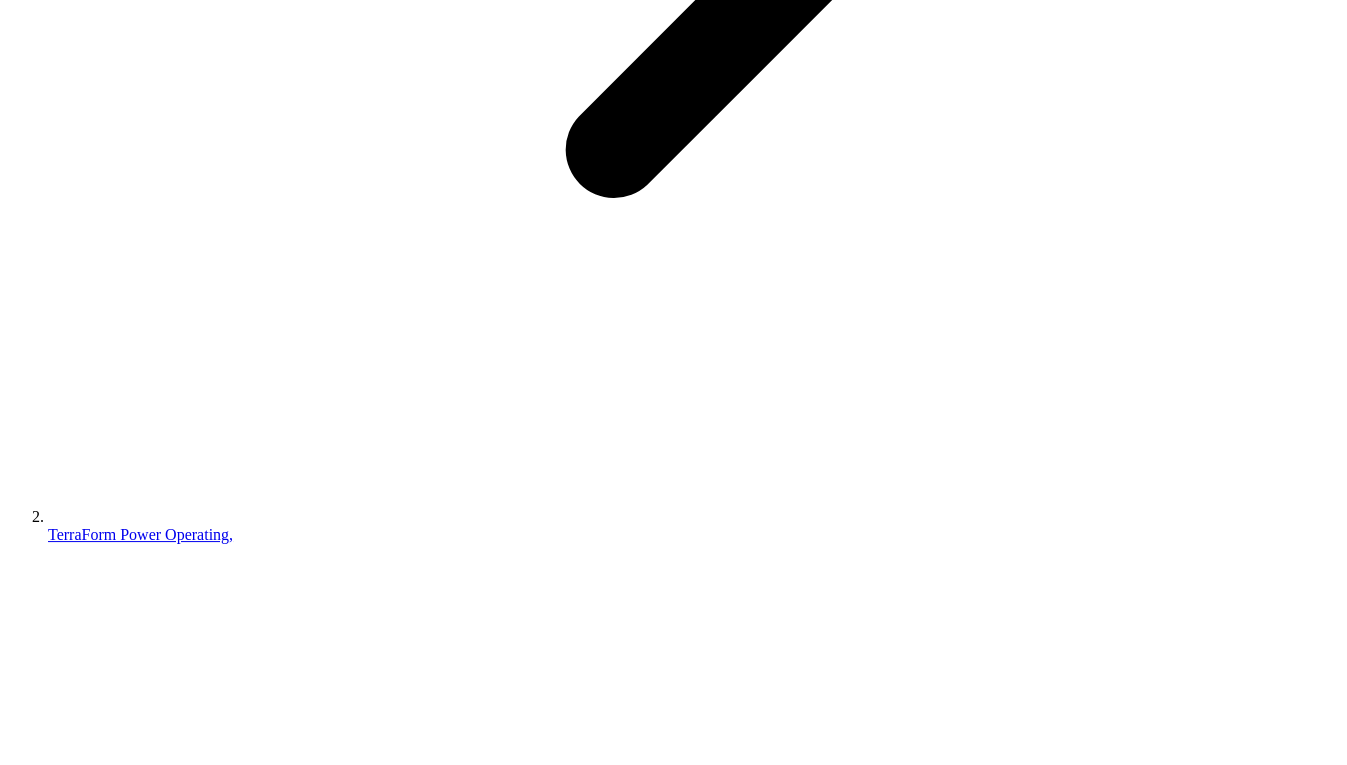 click on "846b6694" at bounding box center [111, 15618] 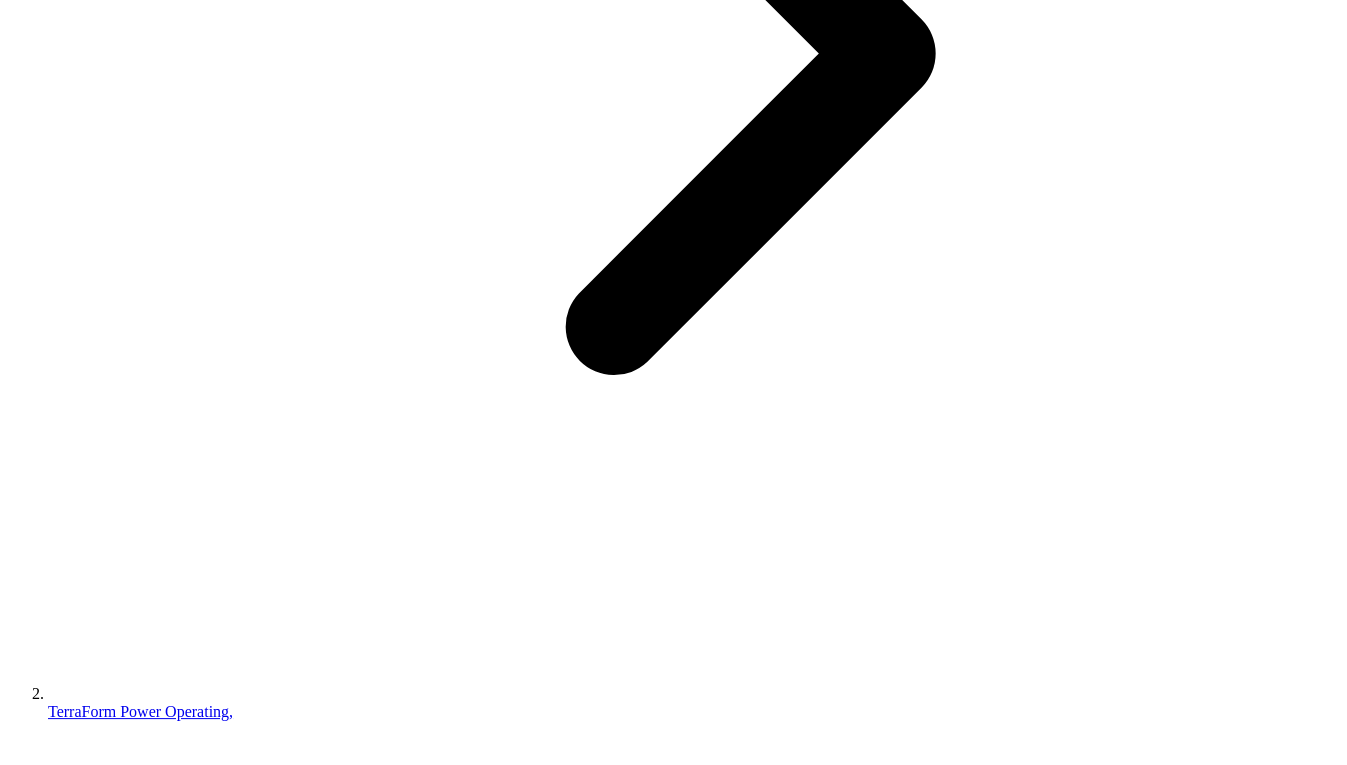 scroll, scrollTop: 600, scrollLeft: 0, axis: vertical 